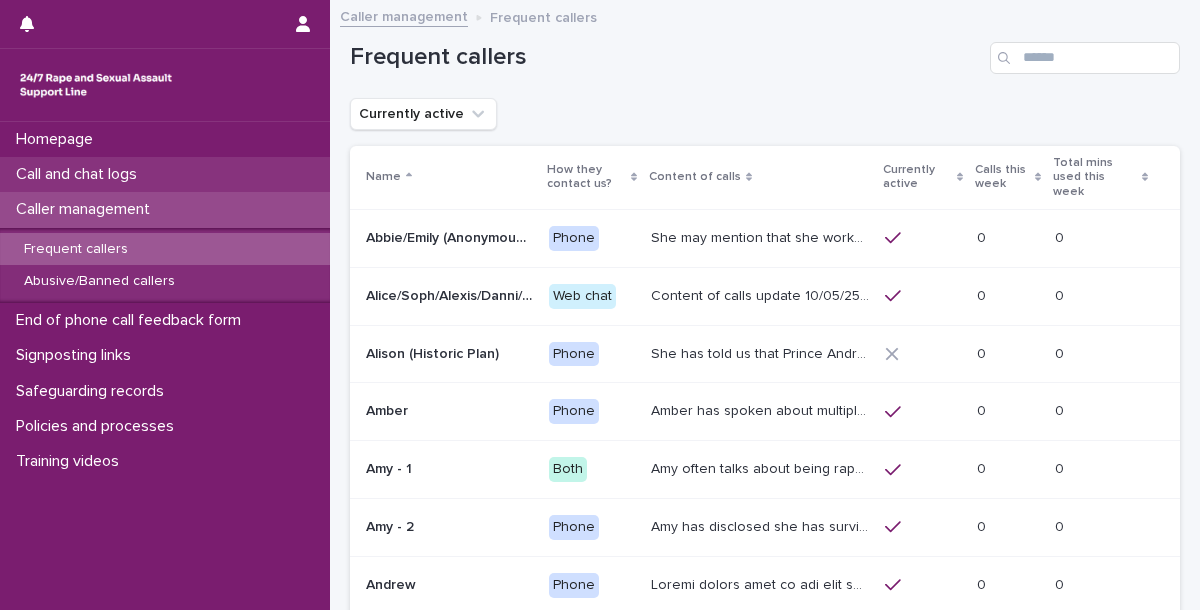 scroll, scrollTop: 0, scrollLeft: 0, axis: both 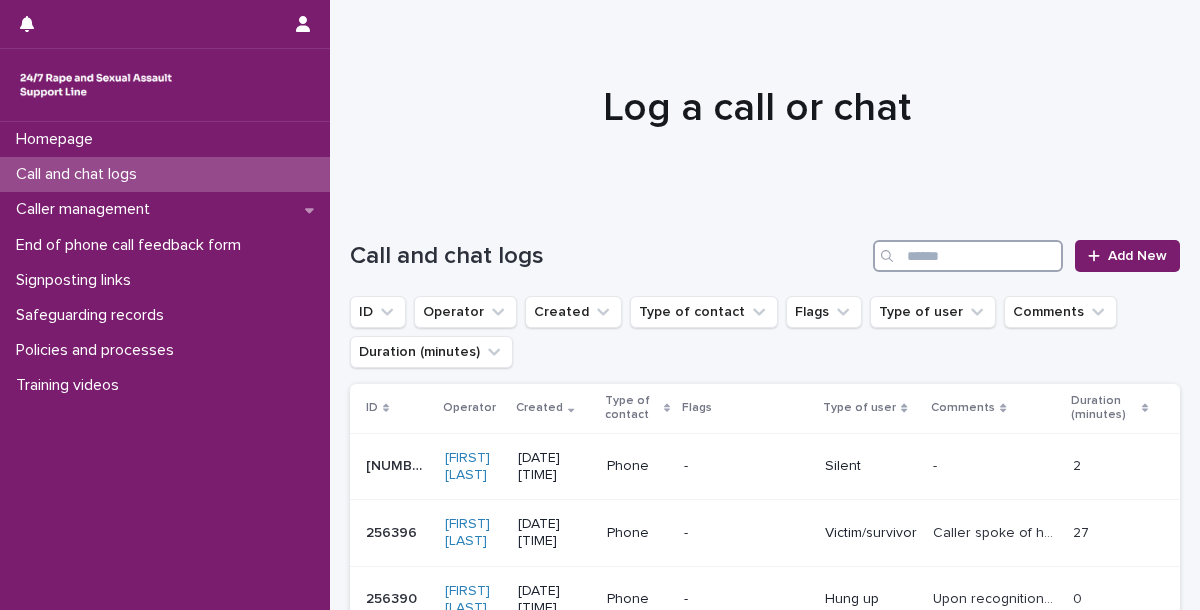 click at bounding box center [968, 256] 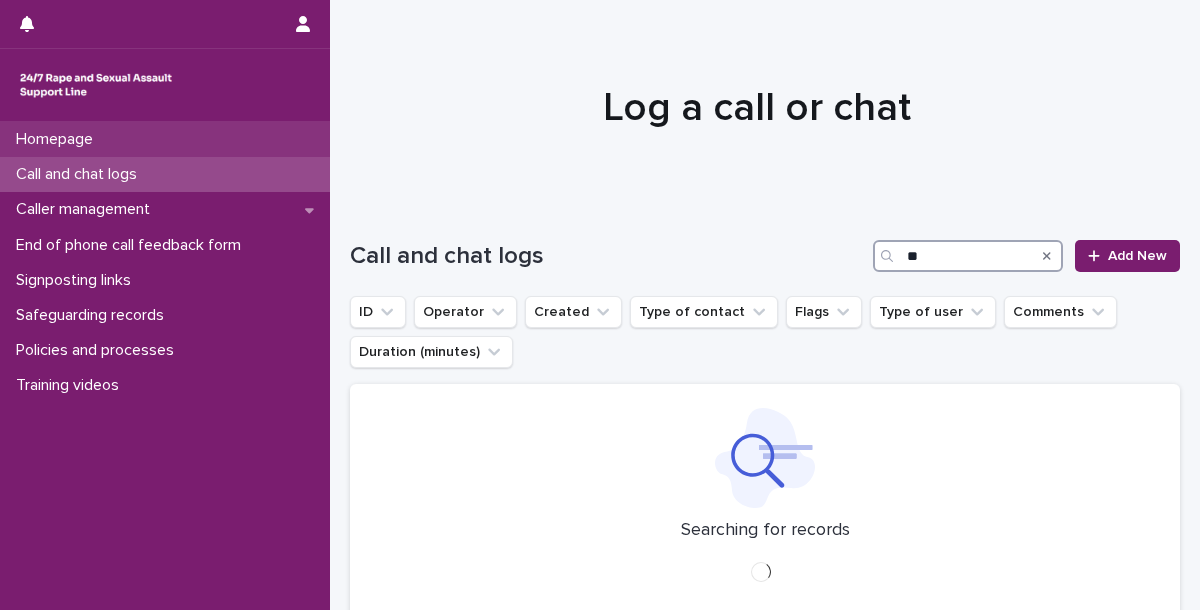 type on "*" 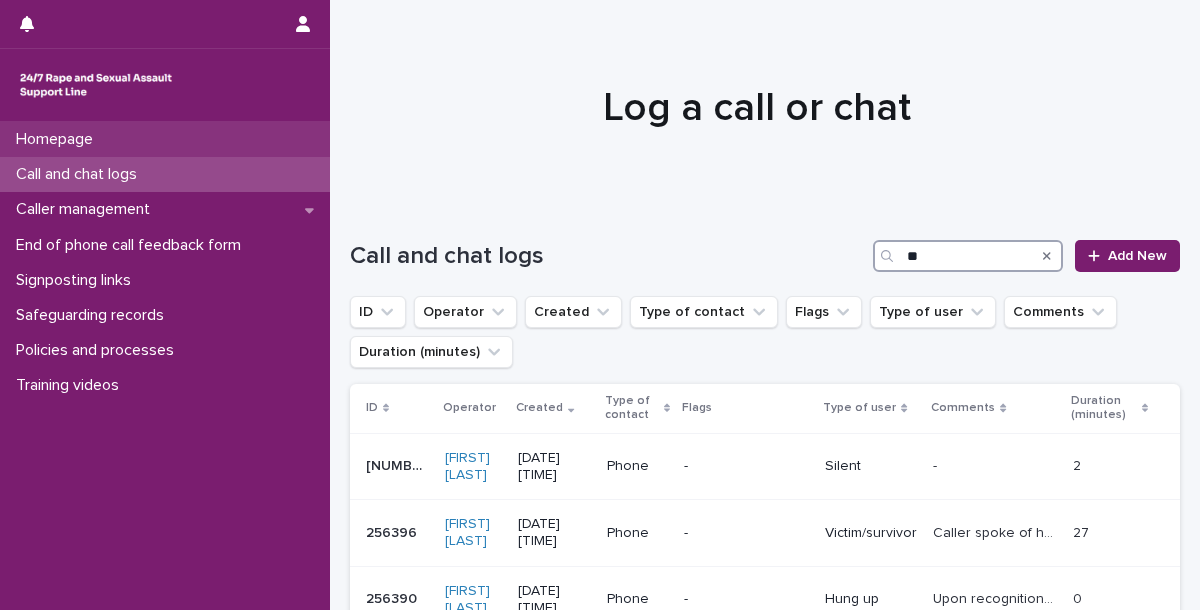 type on "*" 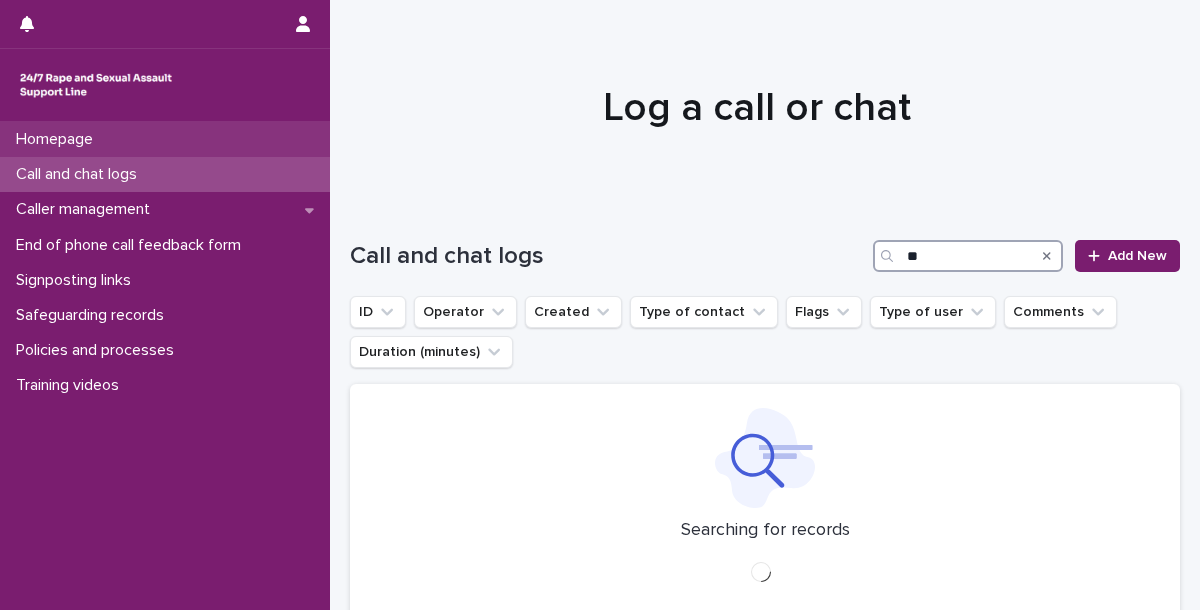 type on "*" 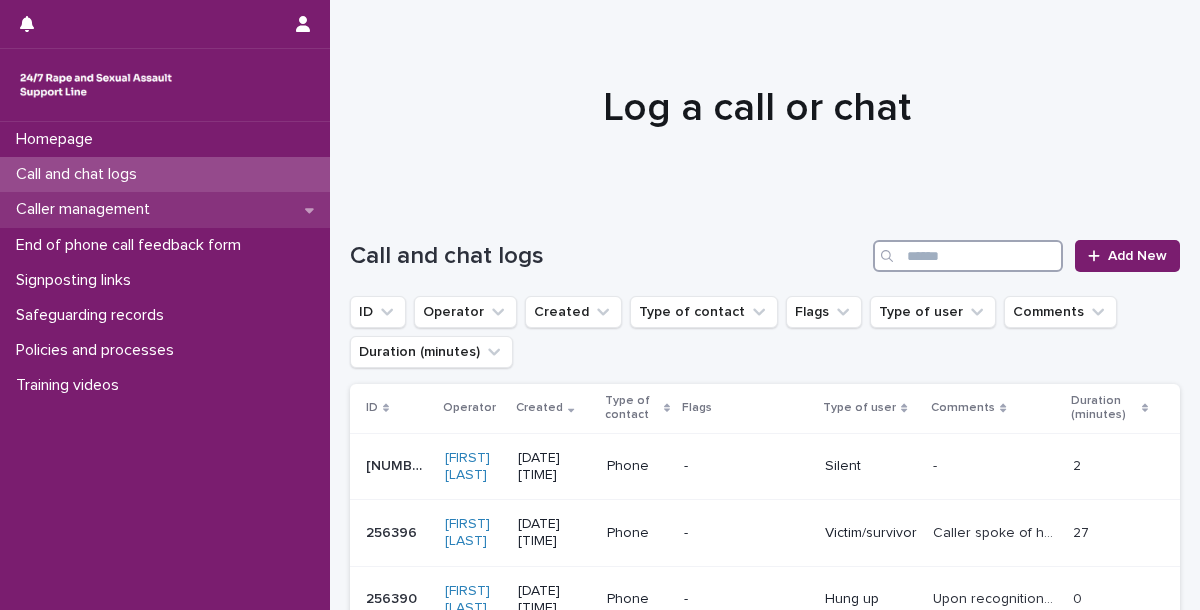 type 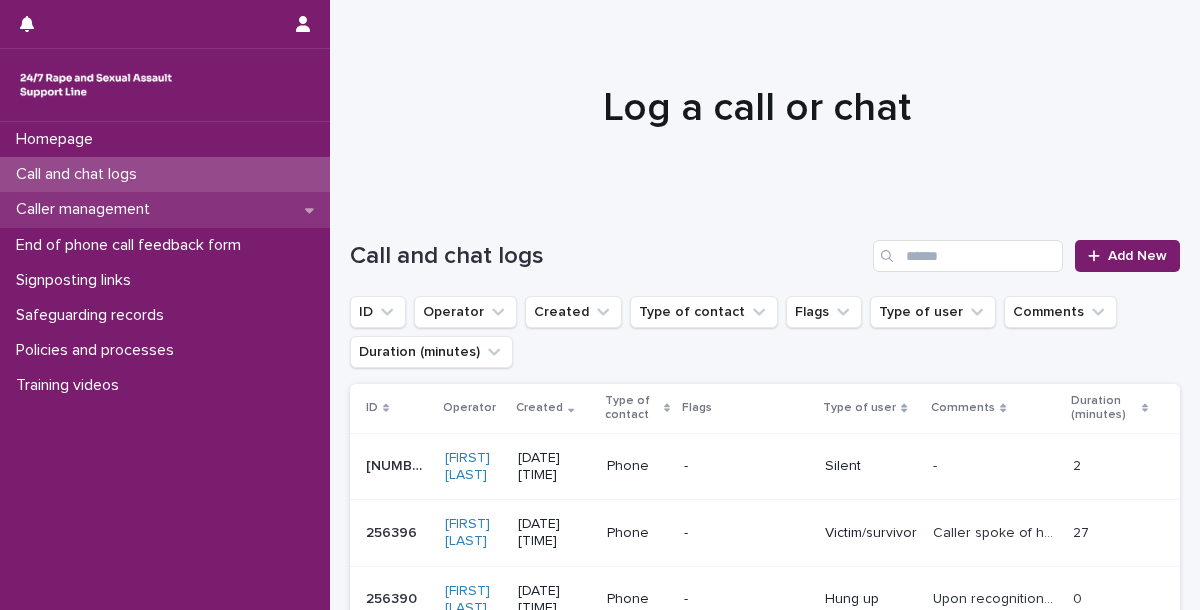click on "Caller management" at bounding box center (87, 209) 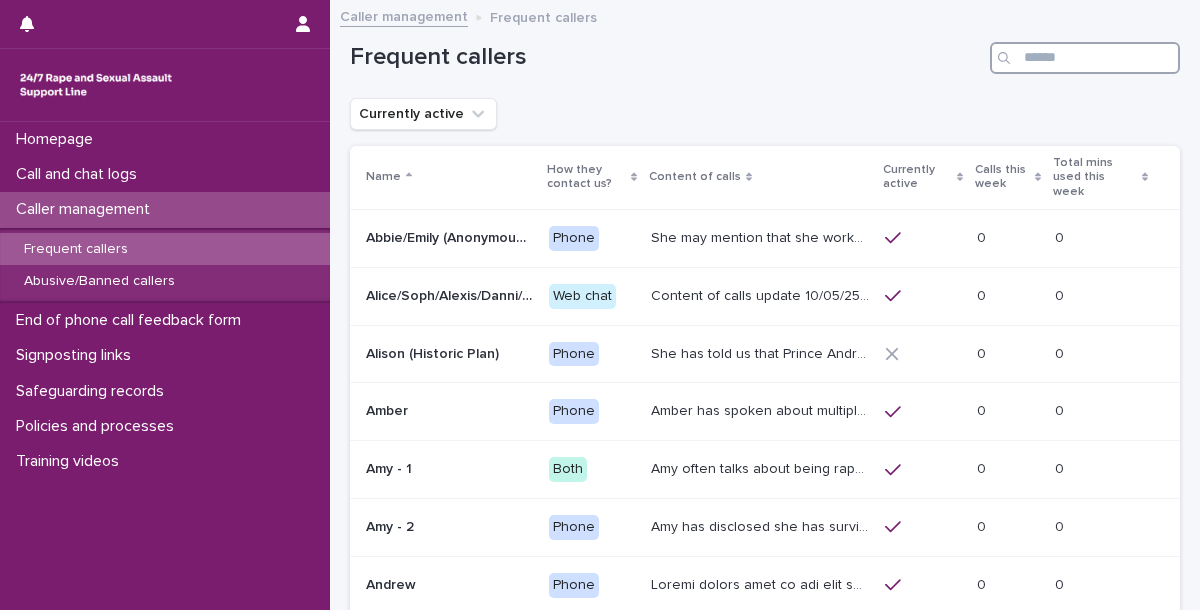 click at bounding box center [1085, 58] 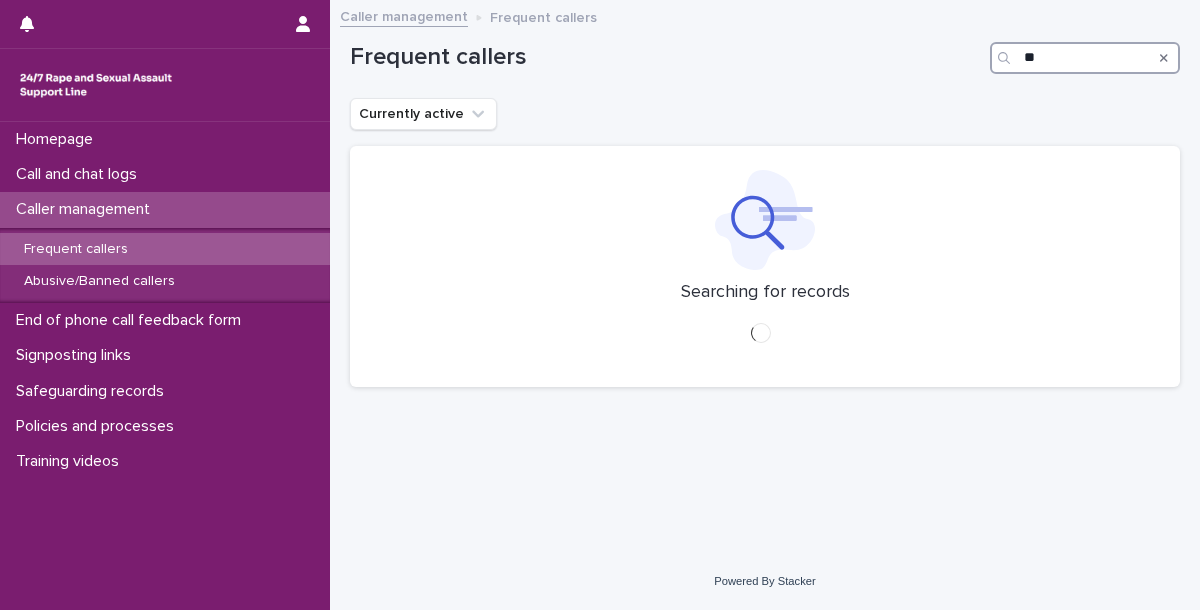 type on "*" 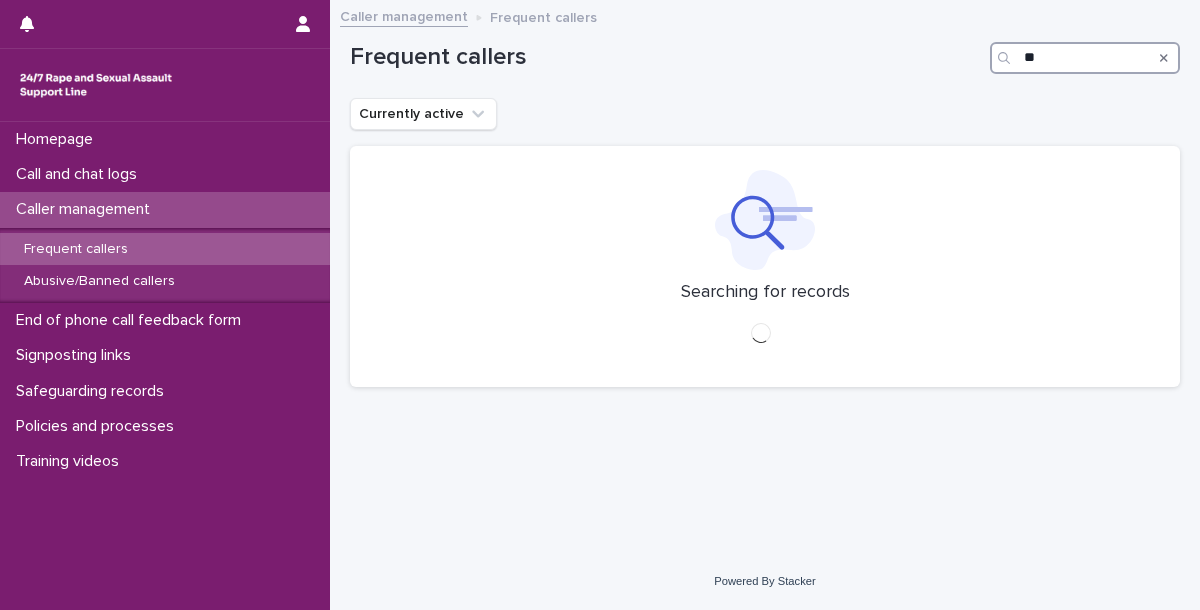 type on "*" 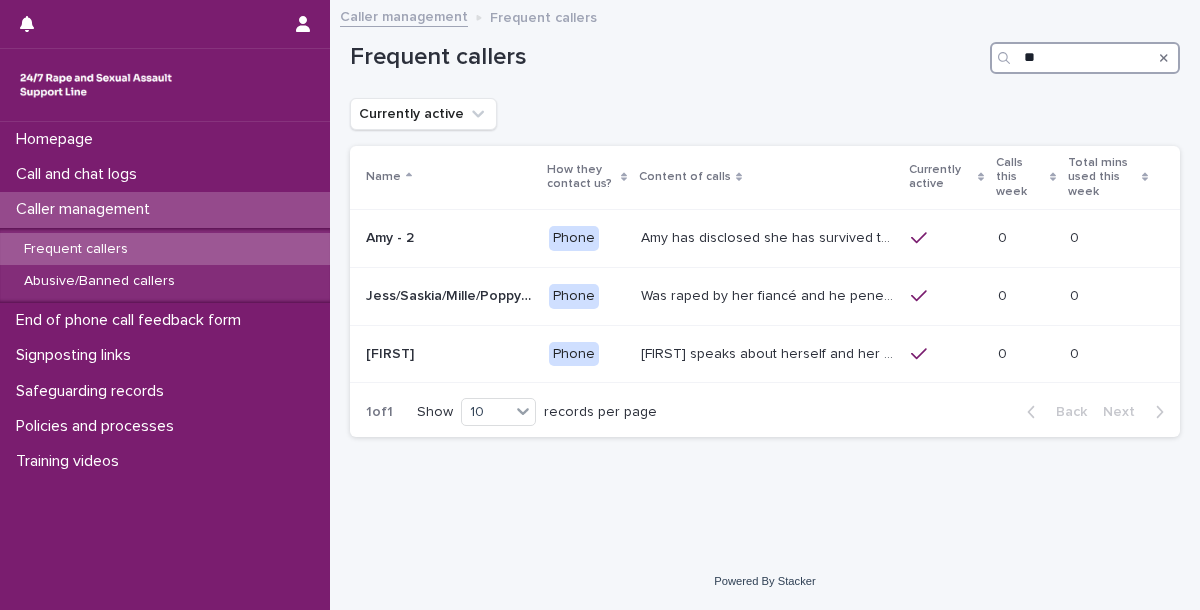 type on "*" 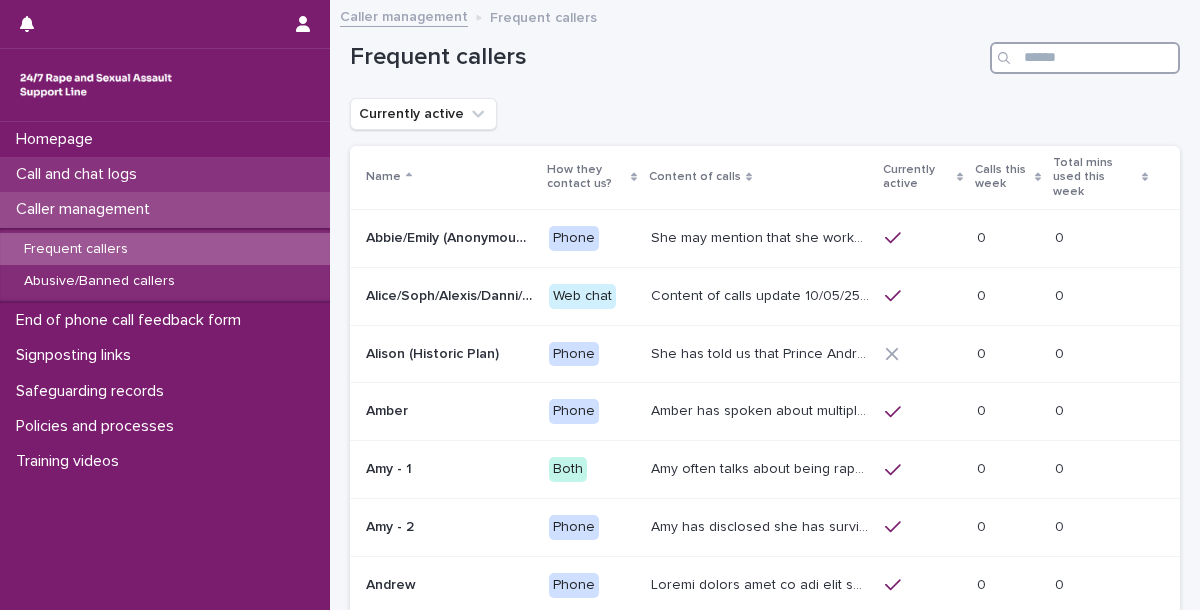 type 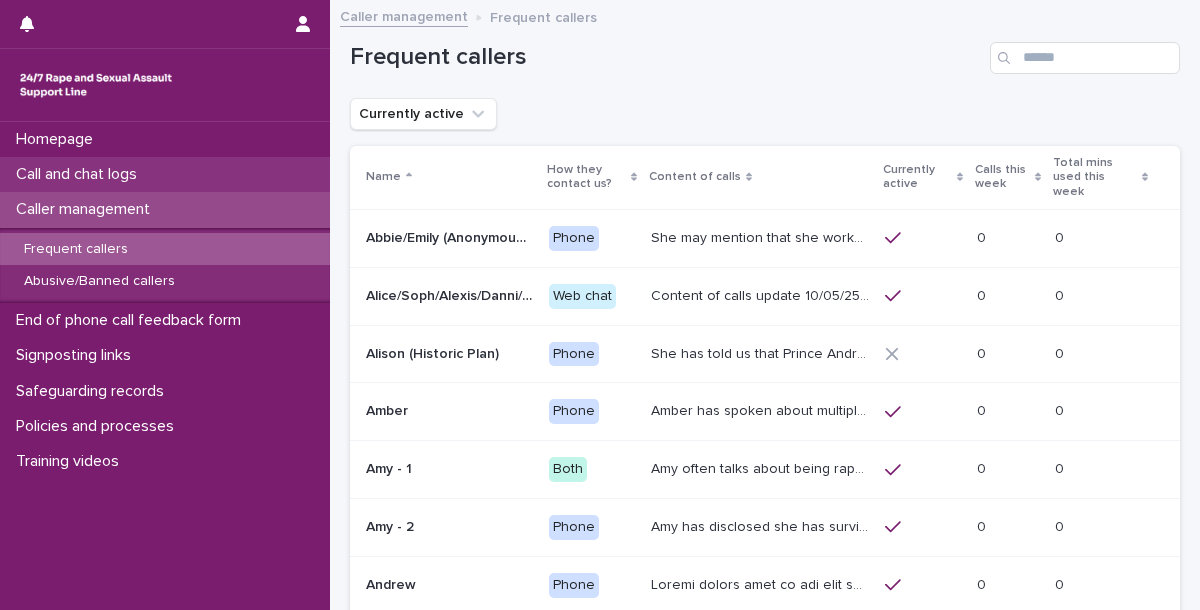 click on "Call and chat logs" at bounding box center (80, 174) 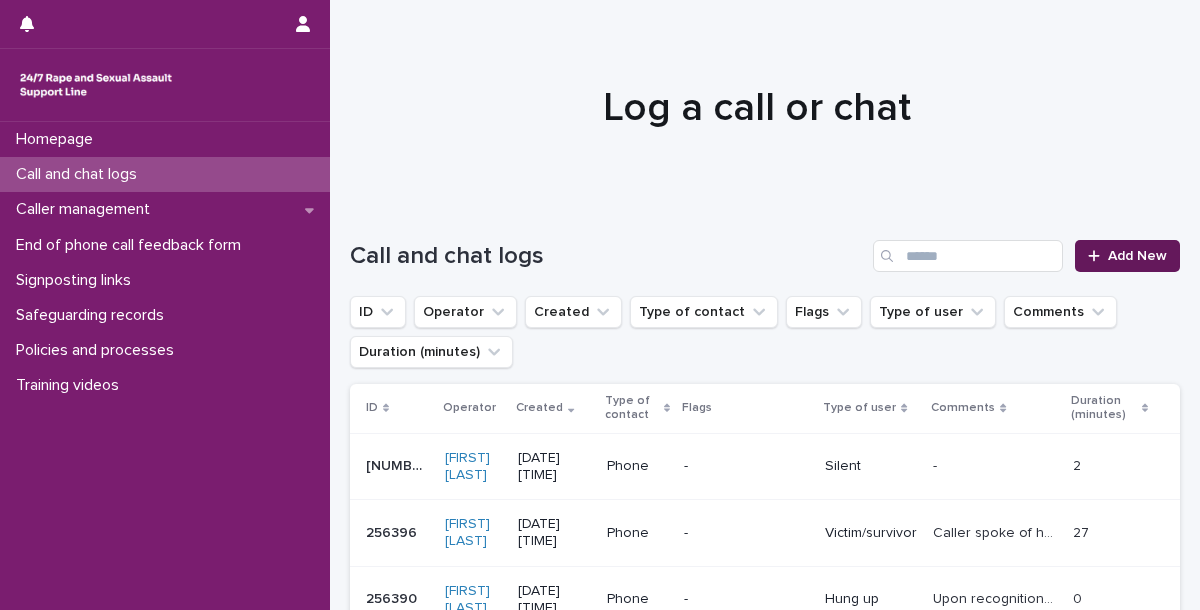click 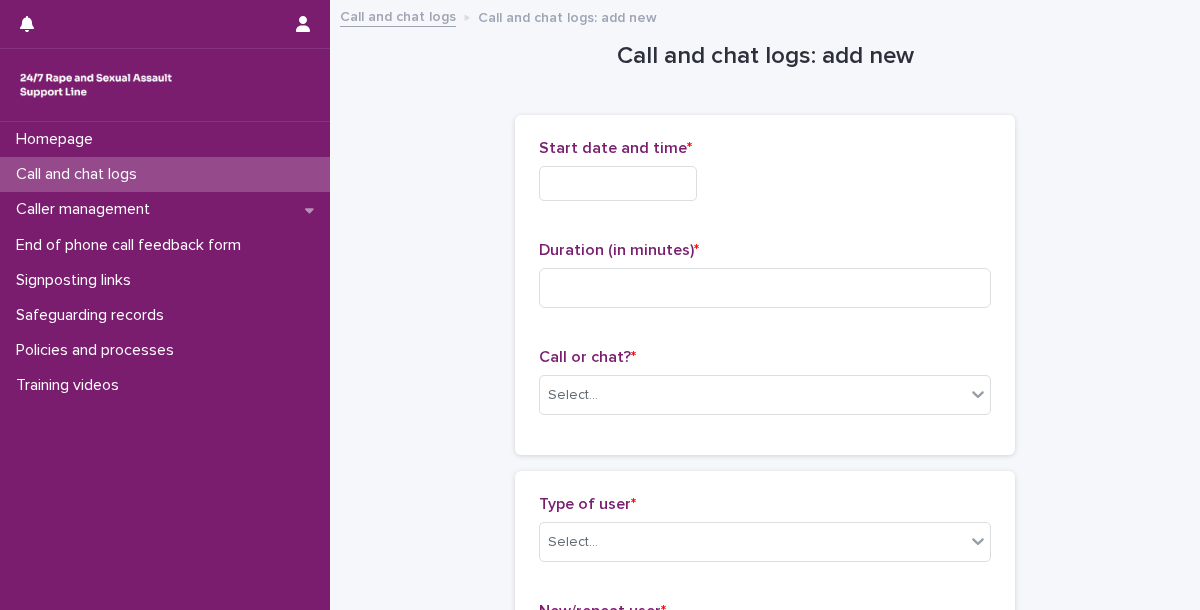 click at bounding box center (618, 183) 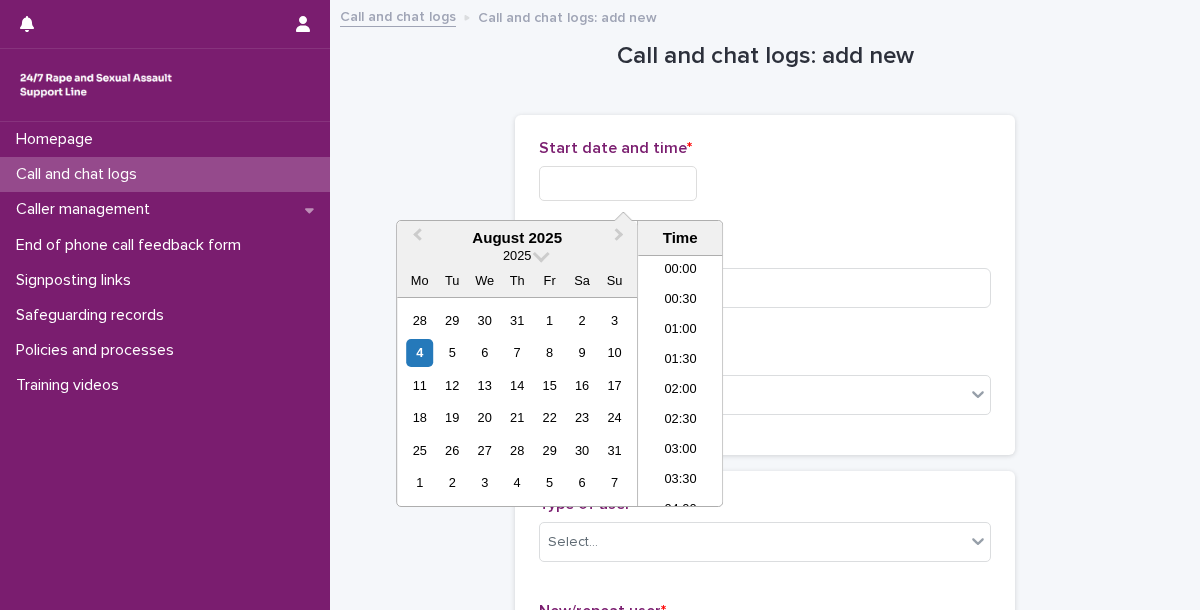 scroll, scrollTop: 370, scrollLeft: 0, axis: vertical 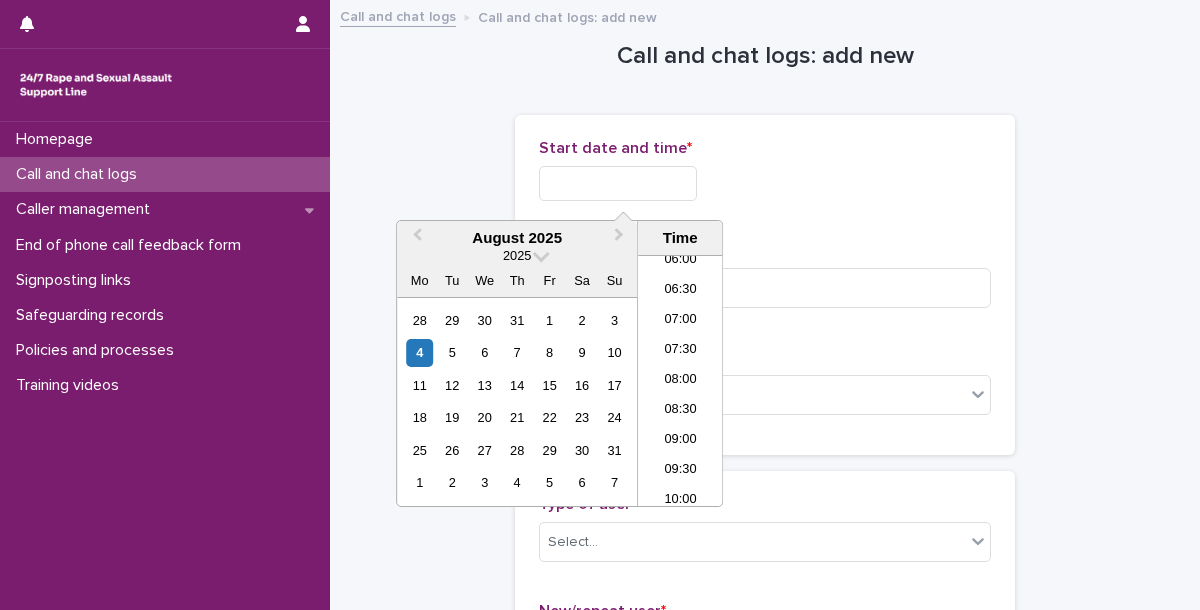 click on "Call and chat logs: add new Loading... Saving… Loading... Saving… Loading... Saving… Start date and time * Duration (in minutes) * Call or chat? * Select... Loading... Saving… Type of user * Select... New/repeat user * Select... Loading... Saving… Loading... Saving… Country (if provided) * Select... Region (if provided) * Select... Loading... Saving… Loading... Saving… Gender of victim/survivor (if provided) * Select... Age of victim/survivor (if provided) * Select... Loading... Saving… Type of support received (select all that apply) Select... Signposted (select all that apply) Select... Incident: time period (select all that apply) * Select... Incident: type of SV (select all that apply) * Select... Incident: perpetrator (select all that apply) * Select... Incident: gender of perpetrator (select all that apply) * Select... Flags Select... Comments Loading... Saving… Loading... Saving… Loading... Saving… Loading... Saving… Please fill out the required fields above. Save" at bounding box center (765, 1084) 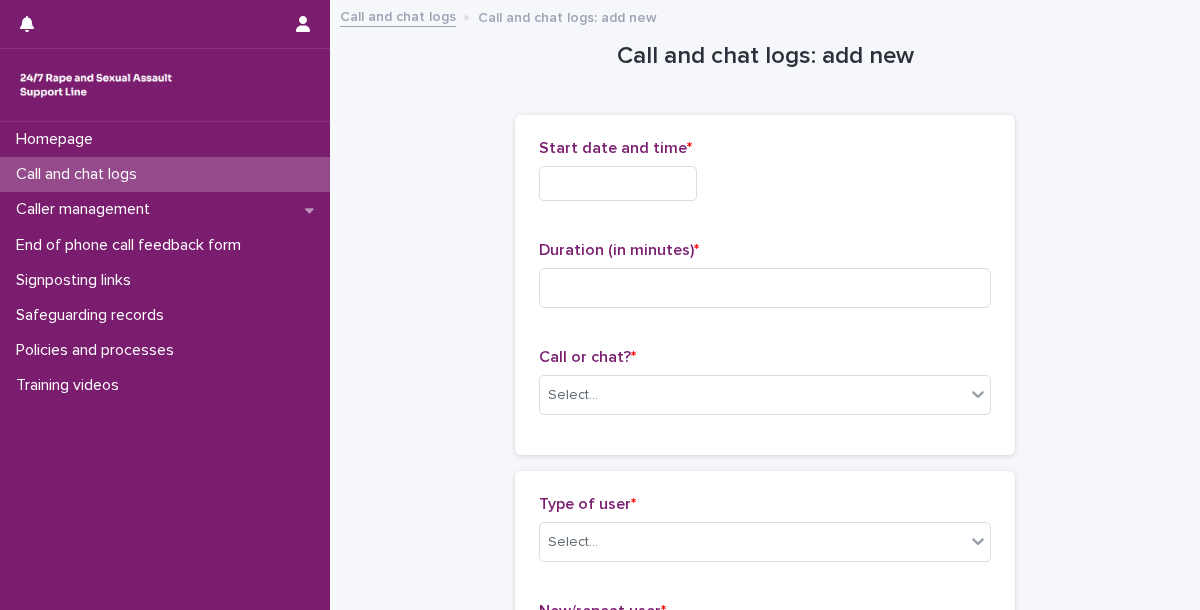 click at bounding box center (618, 183) 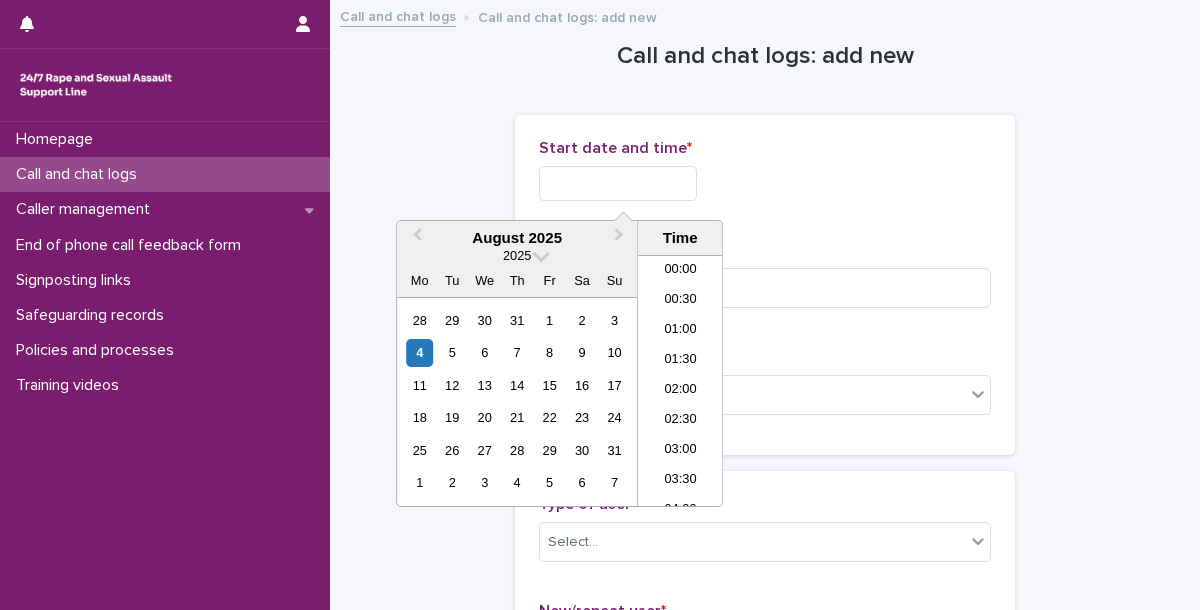 scroll, scrollTop: 370, scrollLeft: 0, axis: vertical 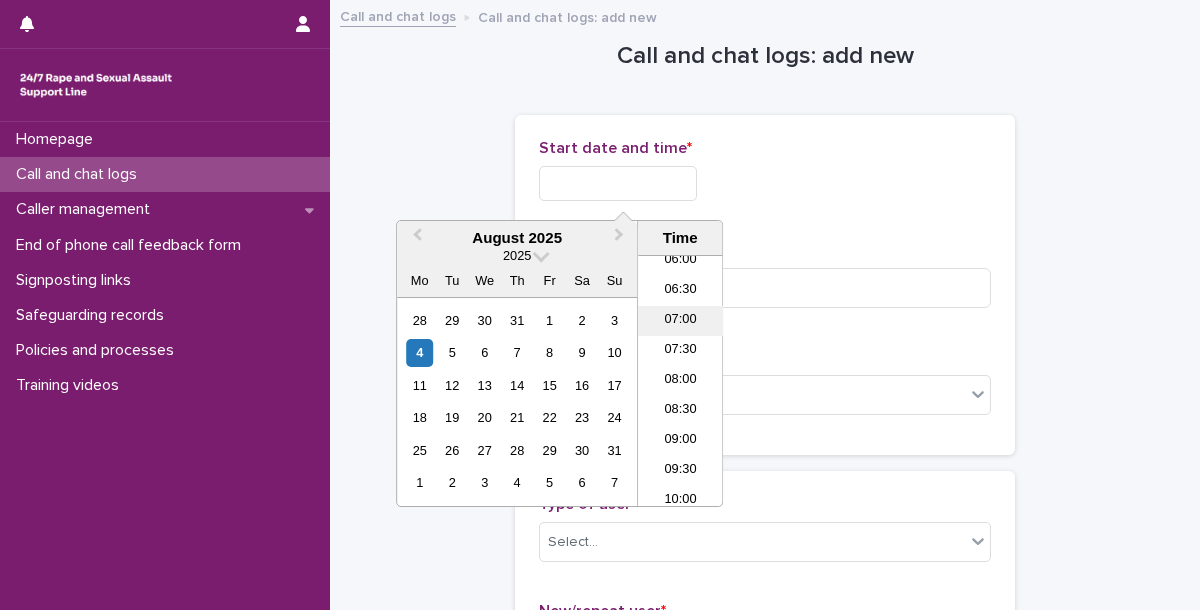 click on "07:00" at bounding box center (680, 321) 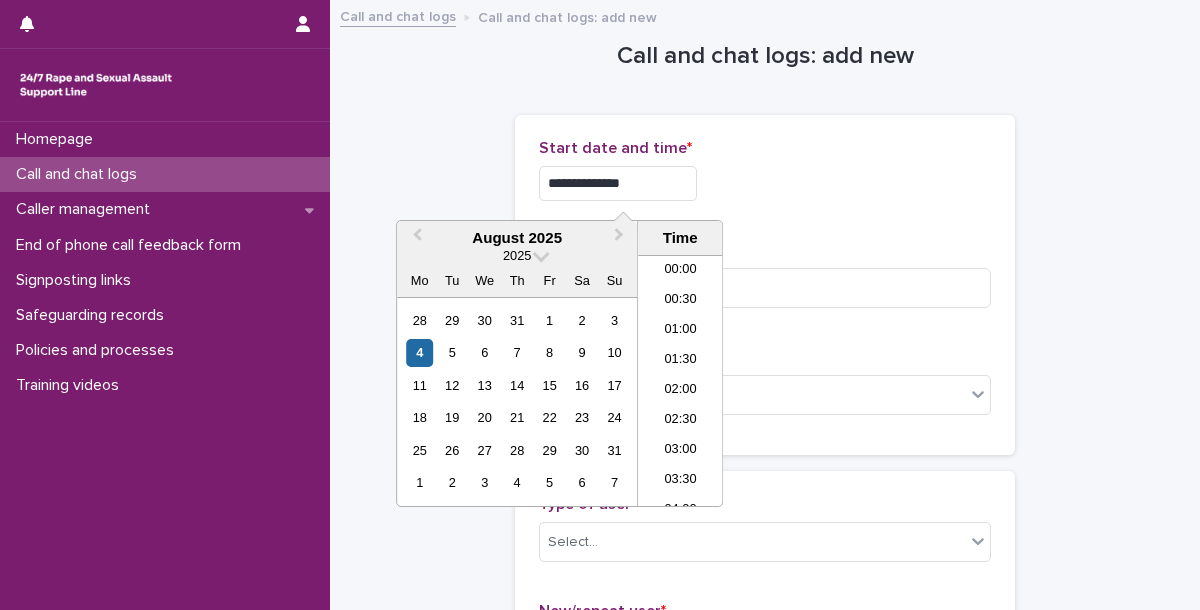 click on "**********" at bounding box center (618, 183) 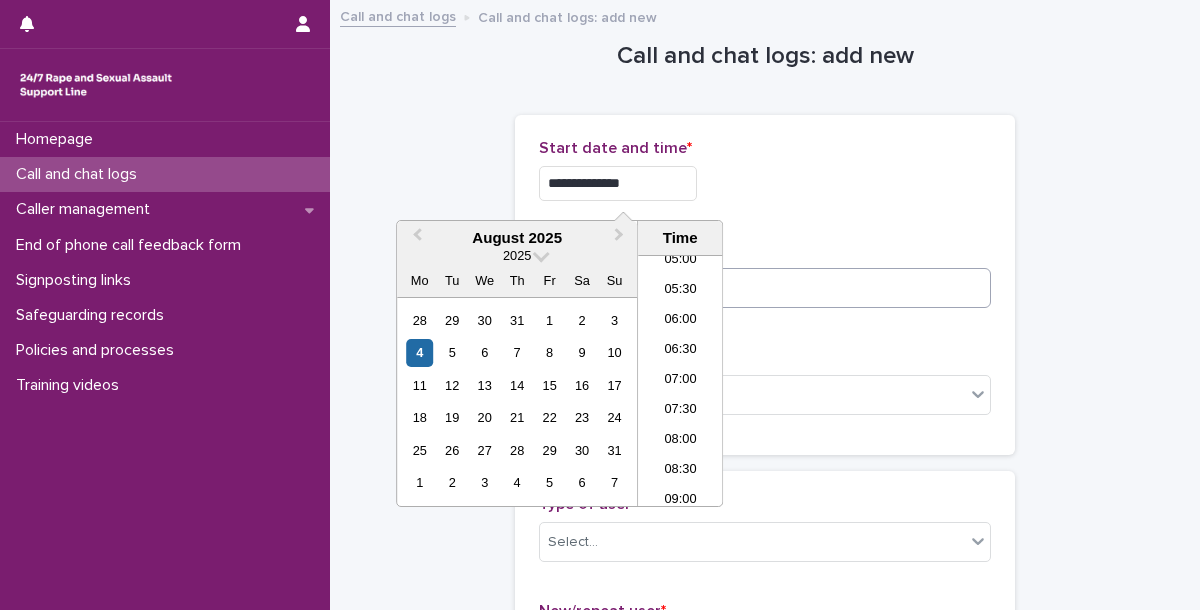 type on "**********" 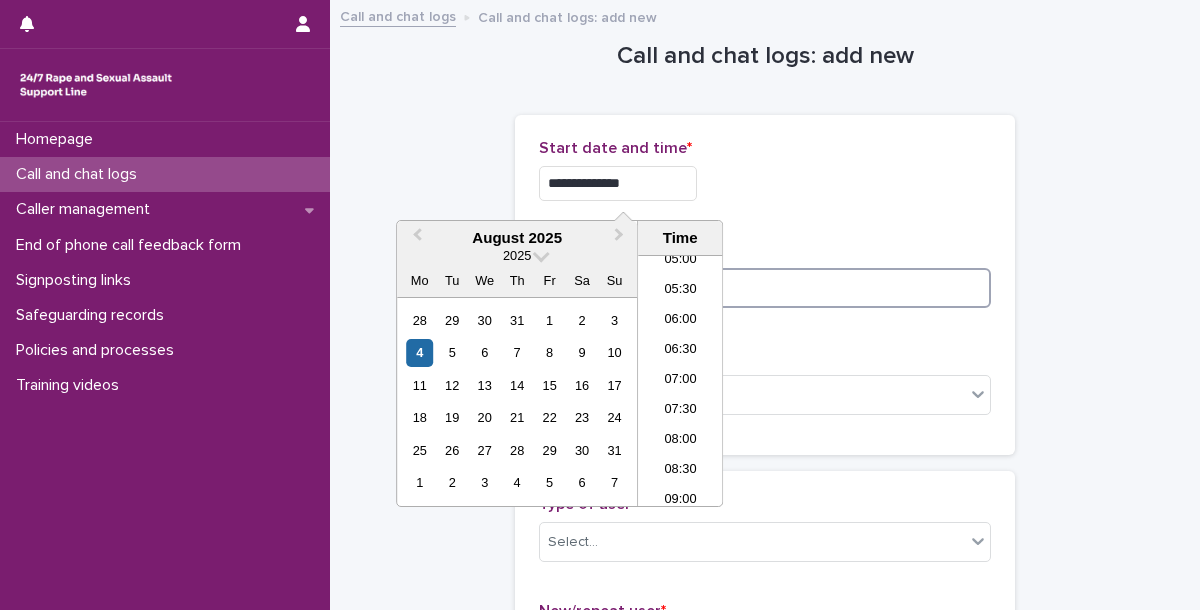 click at bounding box center [765, 288] 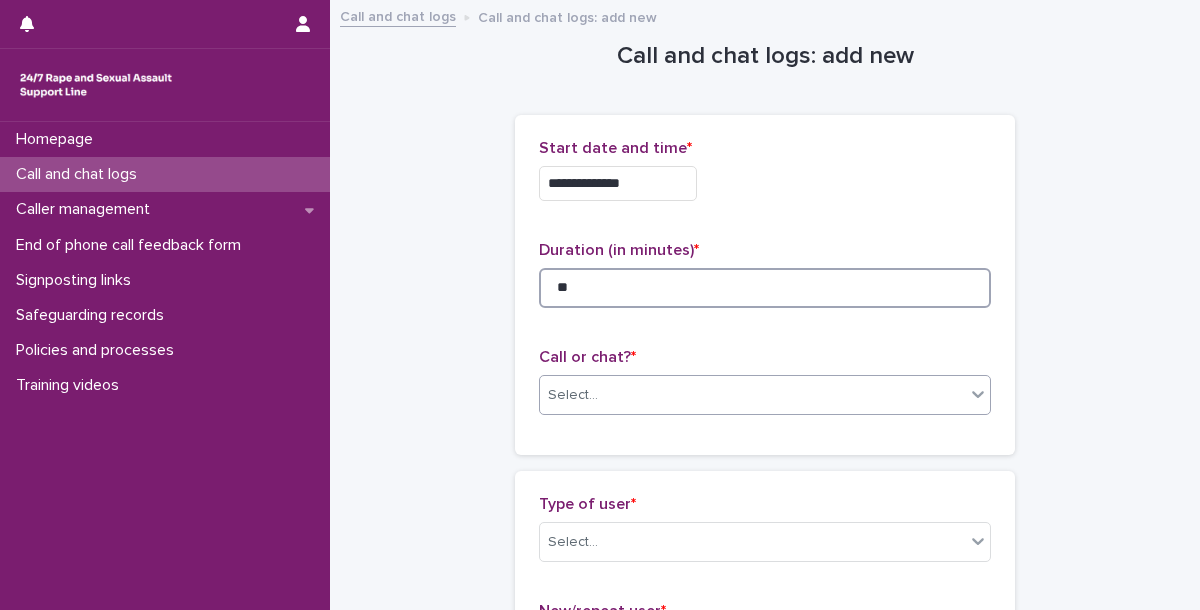 type on "**" 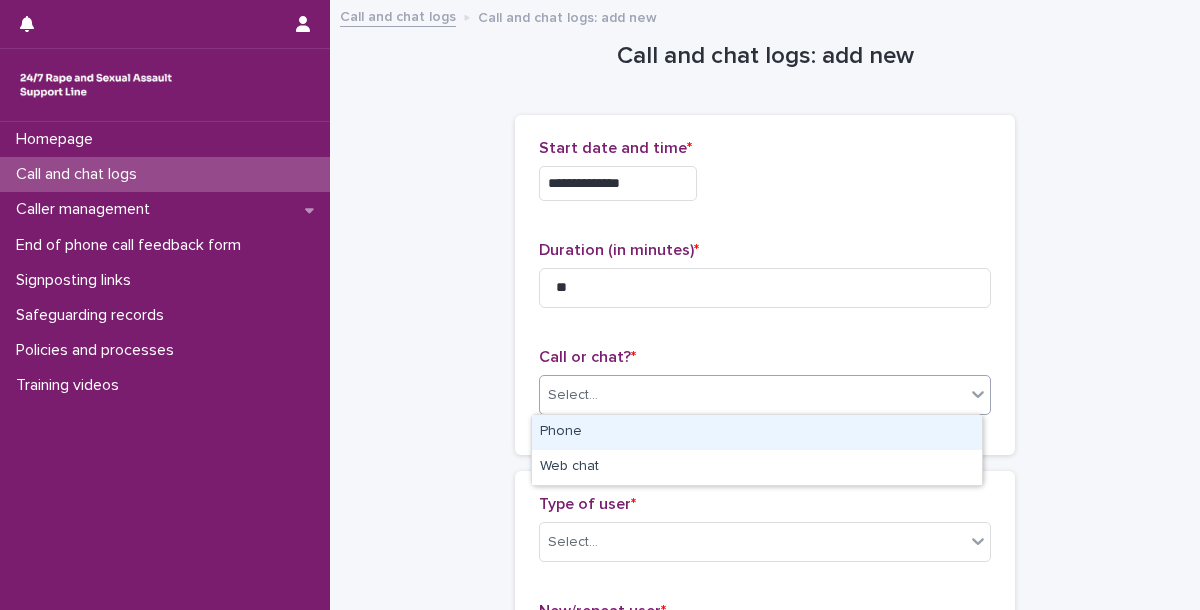 click on "Select..." at bounding box center (752, 395) 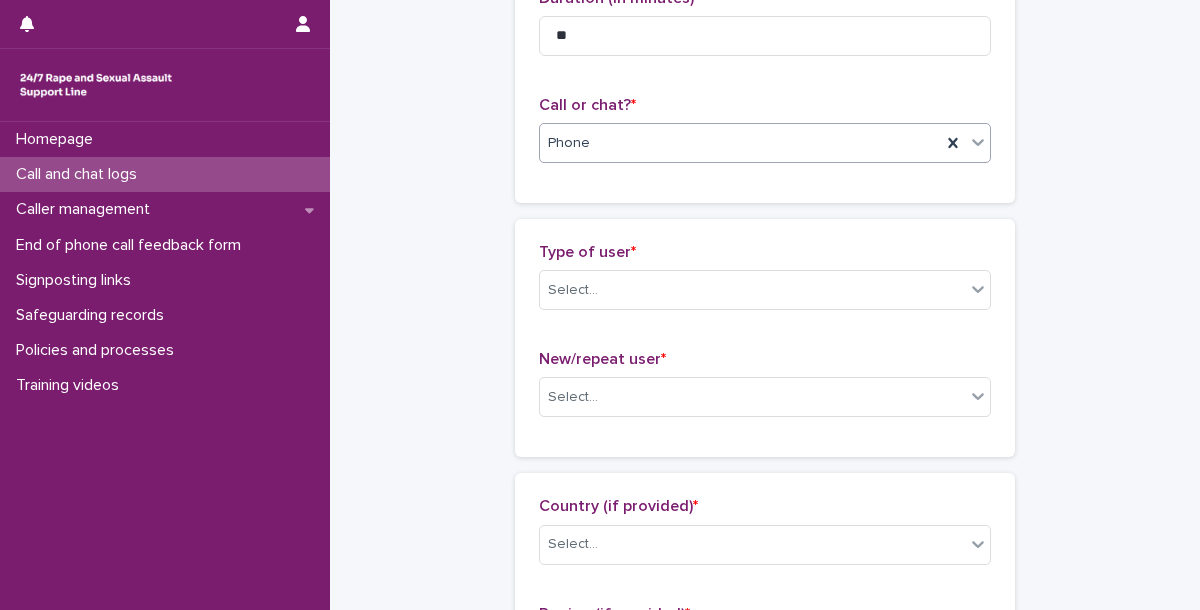 scroll, scrollTop: 254, scrollLeft: 0, axis: vertical 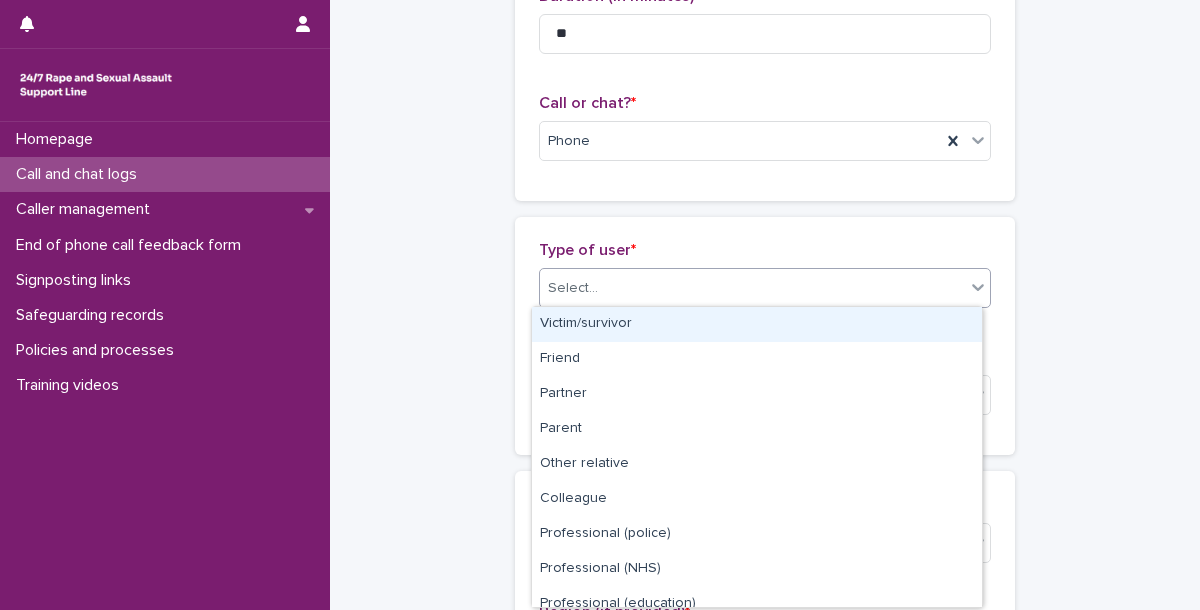 click on "Select..." at bounding box center [752, 288] 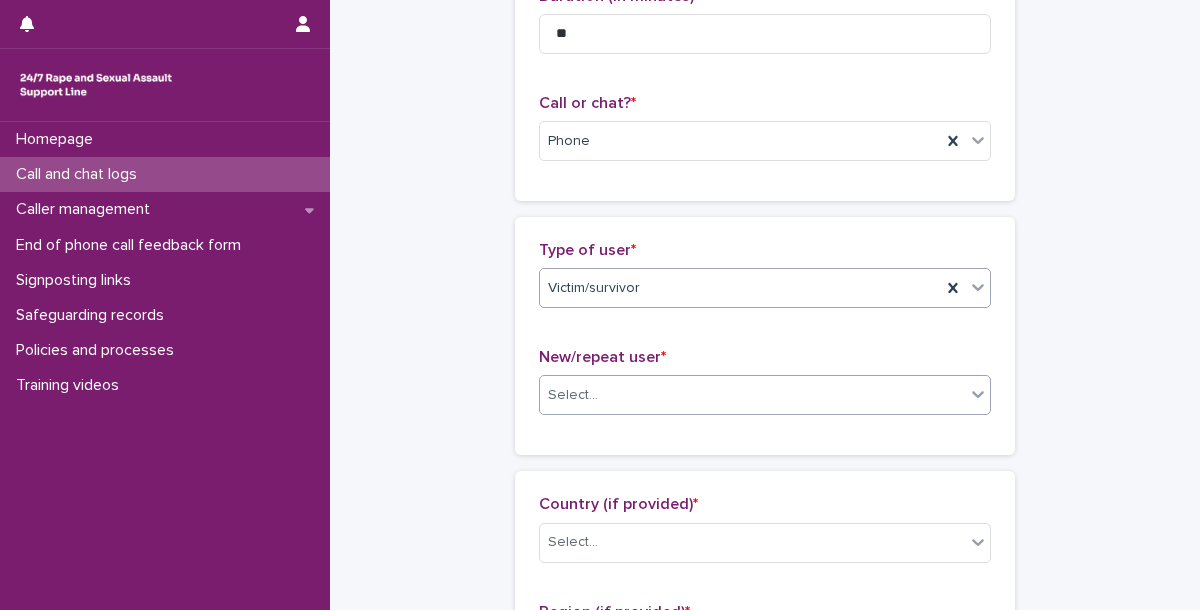click on "Select..." at bounding box center [752, 395] 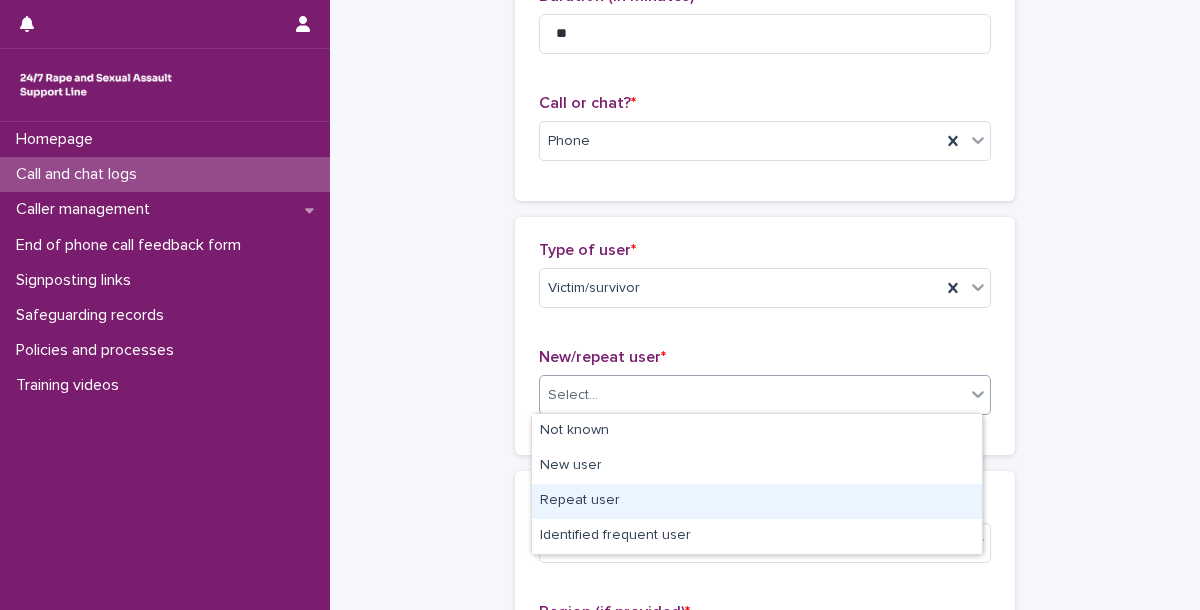 click on "Repeat user" at bounding box center [757, 501] 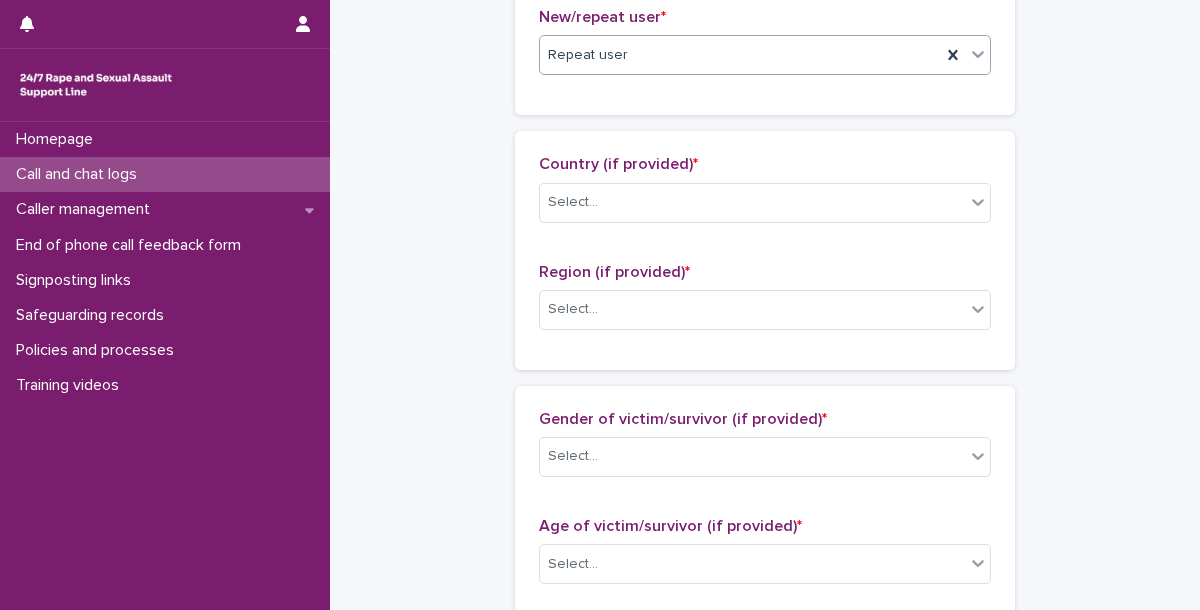 scroll, scrollTop: 595, scrollLeft: 0, axis: vertical 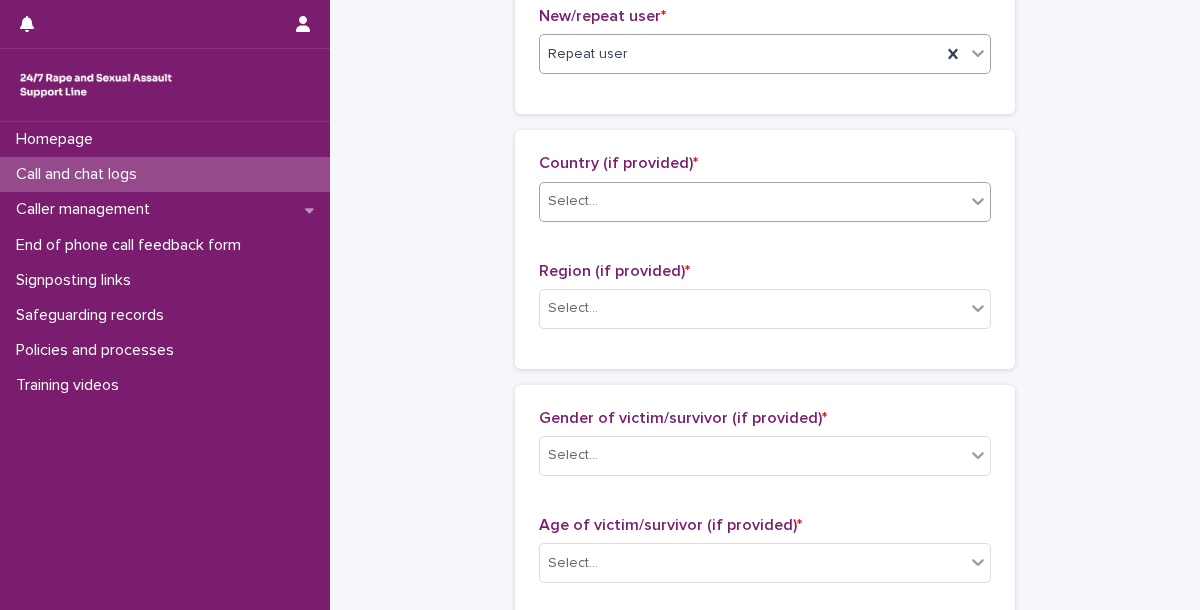 click on "Select..." at bounding box center [752, 201] 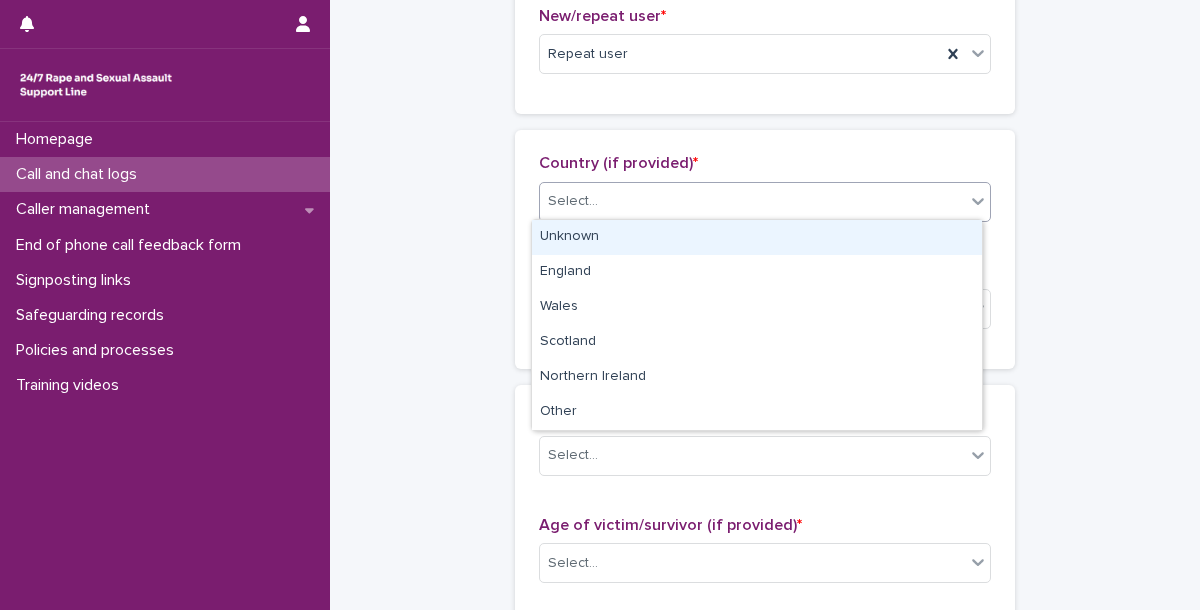 click on "Unknown" at bounding box center [757, 237] 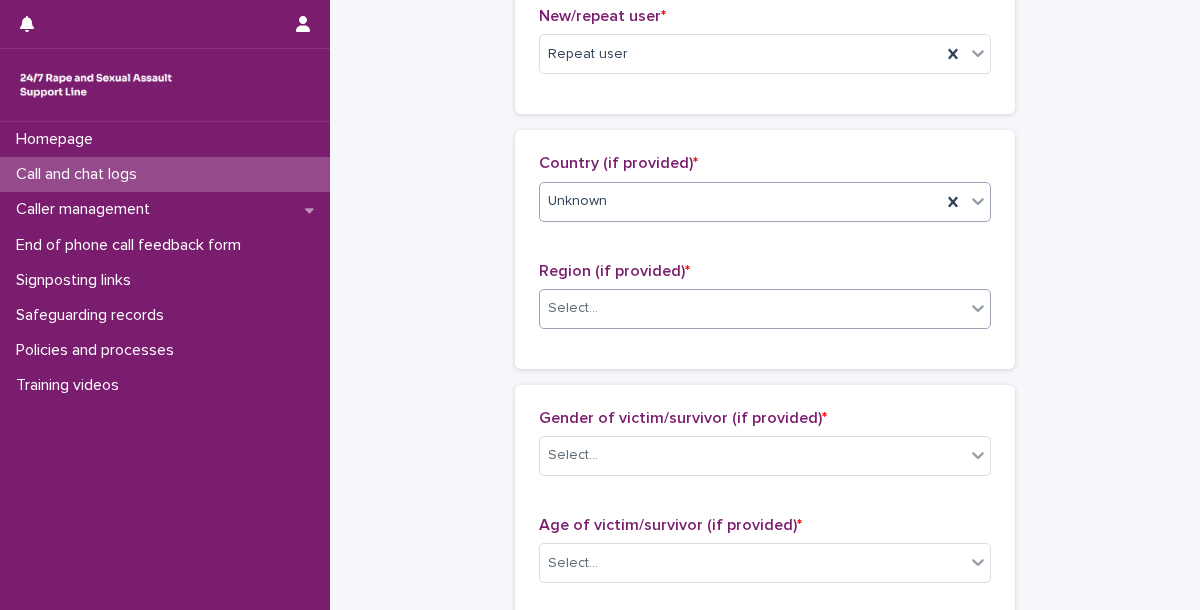 click on "Select..." at bounding box center (752, 308) 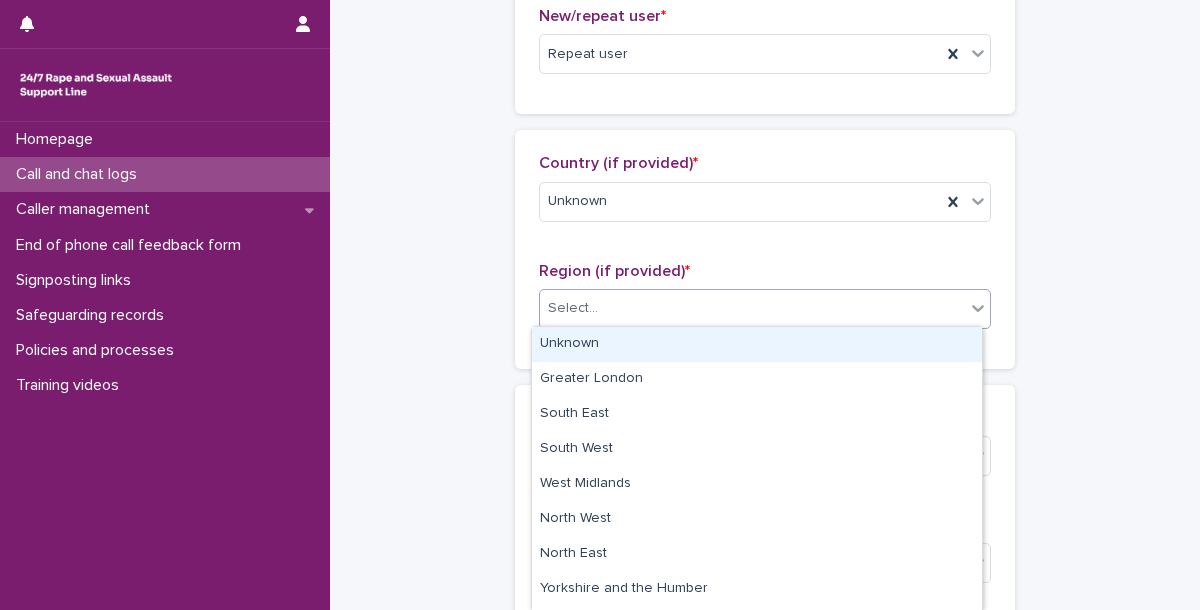 click on "Unknown" at bounding box center (757, 344) 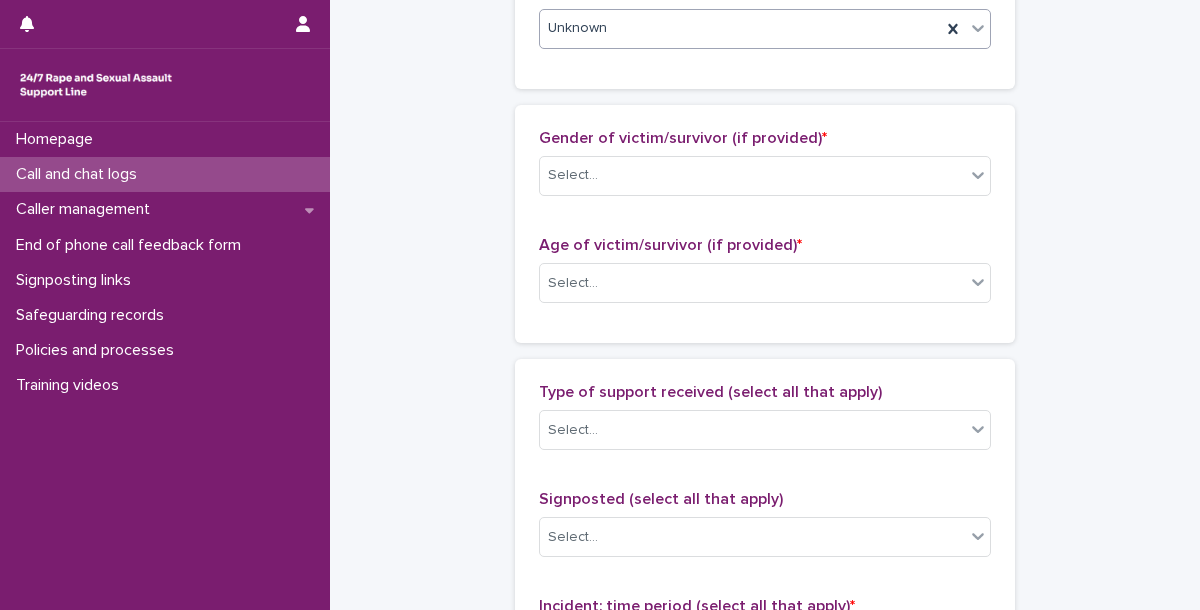 scroll, scrollTop: 879, scrollLeft: 0, axis: vertical 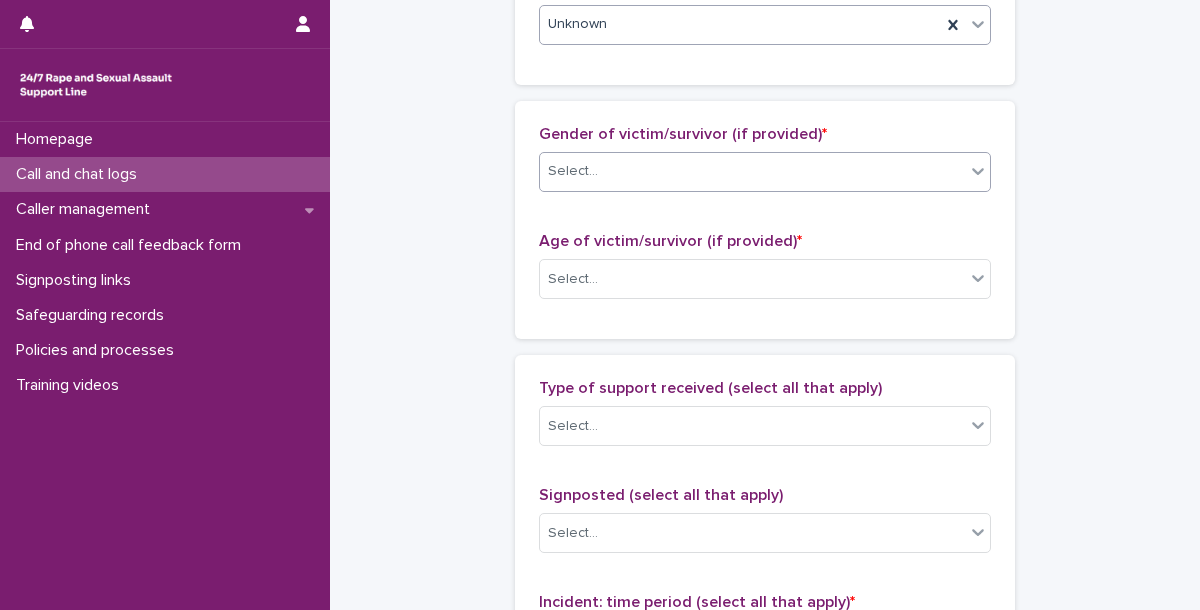click on "Select..." at bounding box center (752, 171) 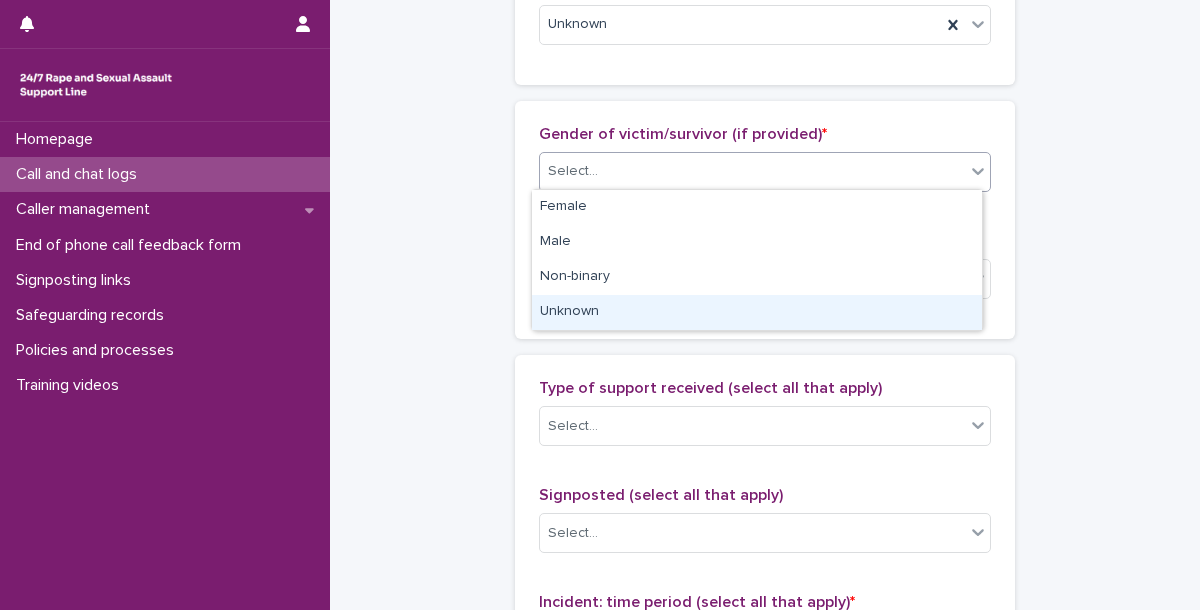 click on "Unknown" at bounding box center (757, 312) 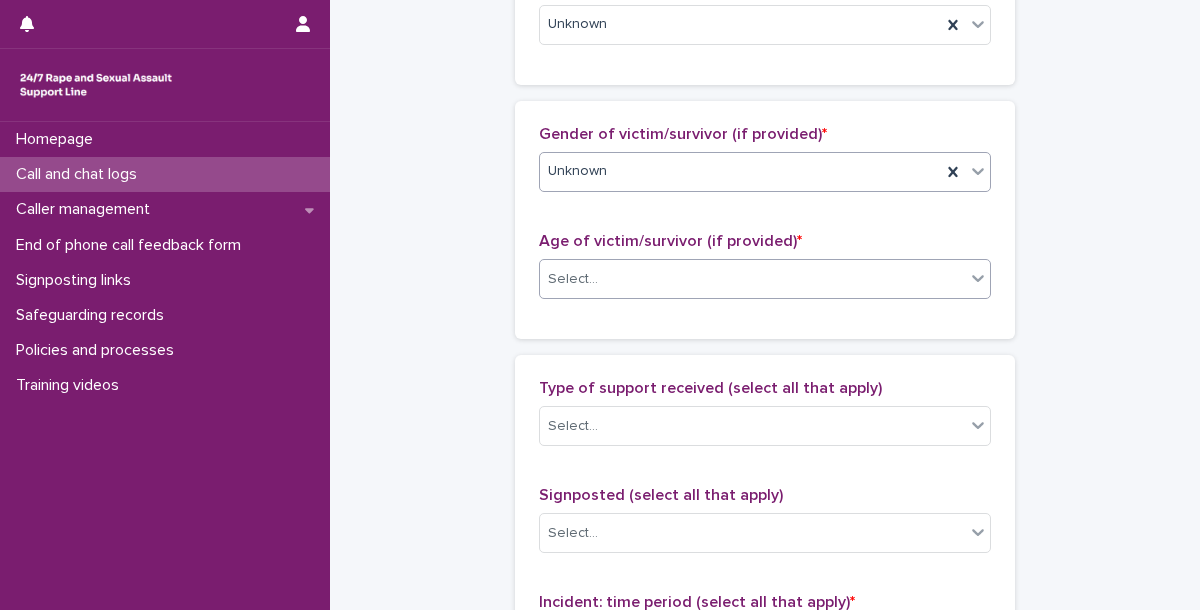 click on "Select..." at bounding box center (752, 279) 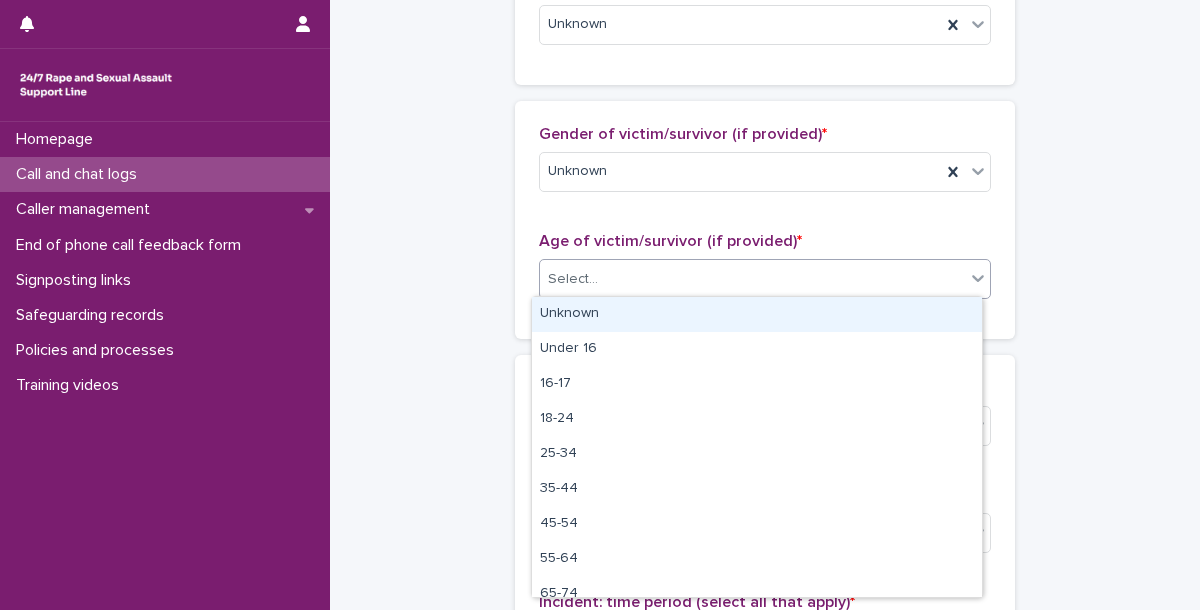 click on "Unknown" at bounding box center [757, 314] 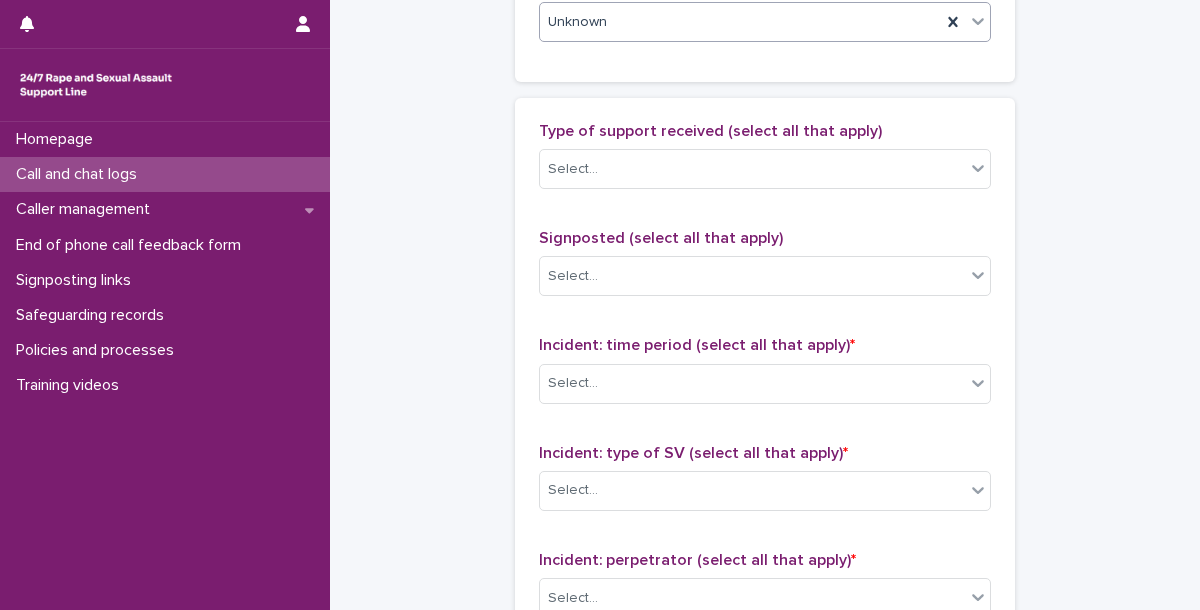 scroll, scrollTop: 1143, scrollLeft: 0, axis: vertical 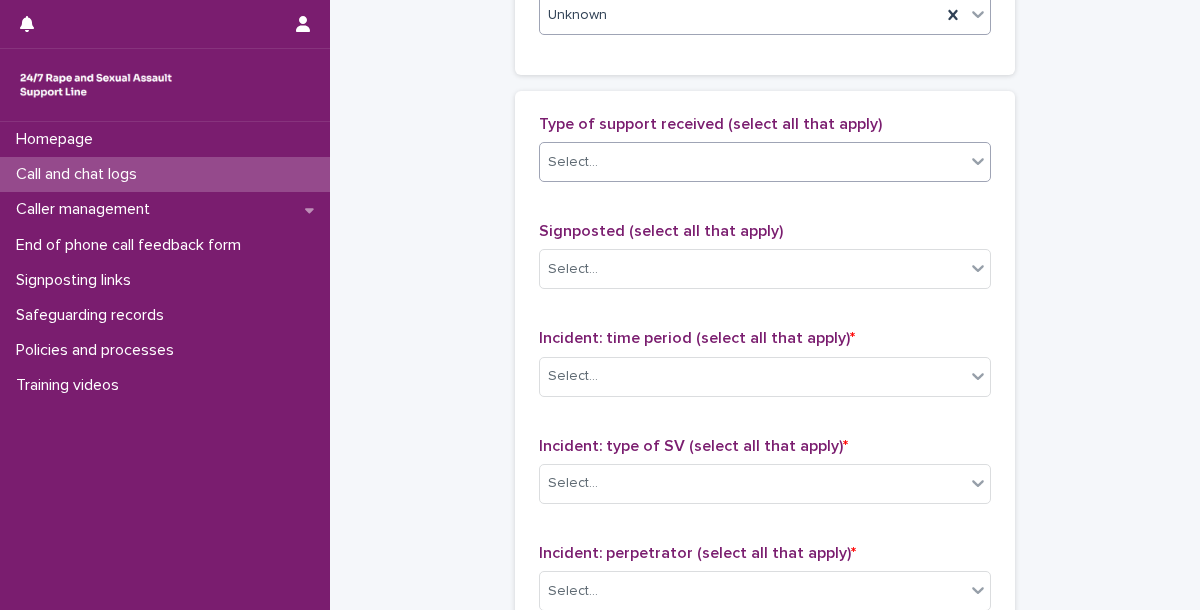 click on "Select..." at bounding box center (752, 162) 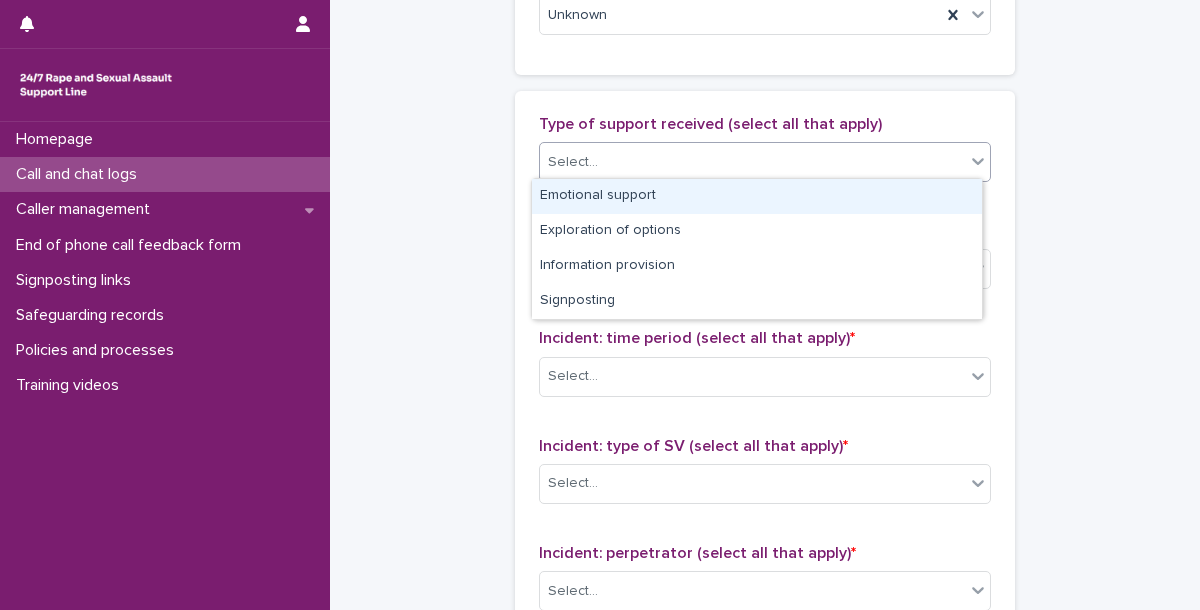 click on "Emotional support" at bounding box center (757, 196) 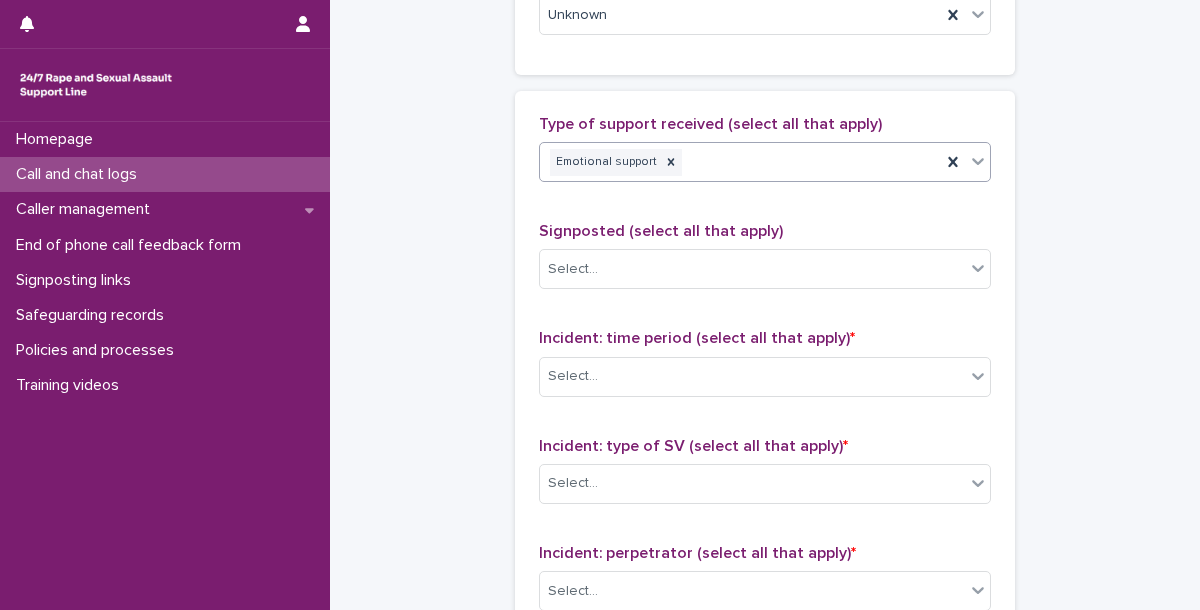 click on "Type of support received (select all that apply)   option Emotional support, selected.     0 results available. Select is focused ,type to refine list, press Down to open the menu,  press left to focus selected values Emotional support" at bounding box center [765, 156] 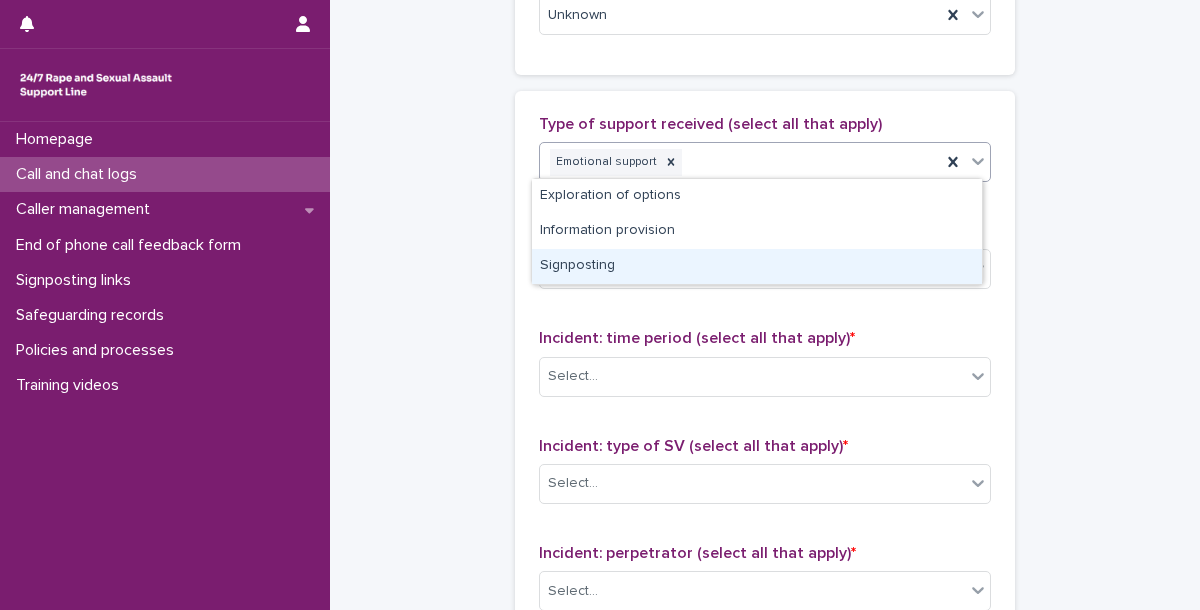 click on "**********" at bounding box center (765, -59) 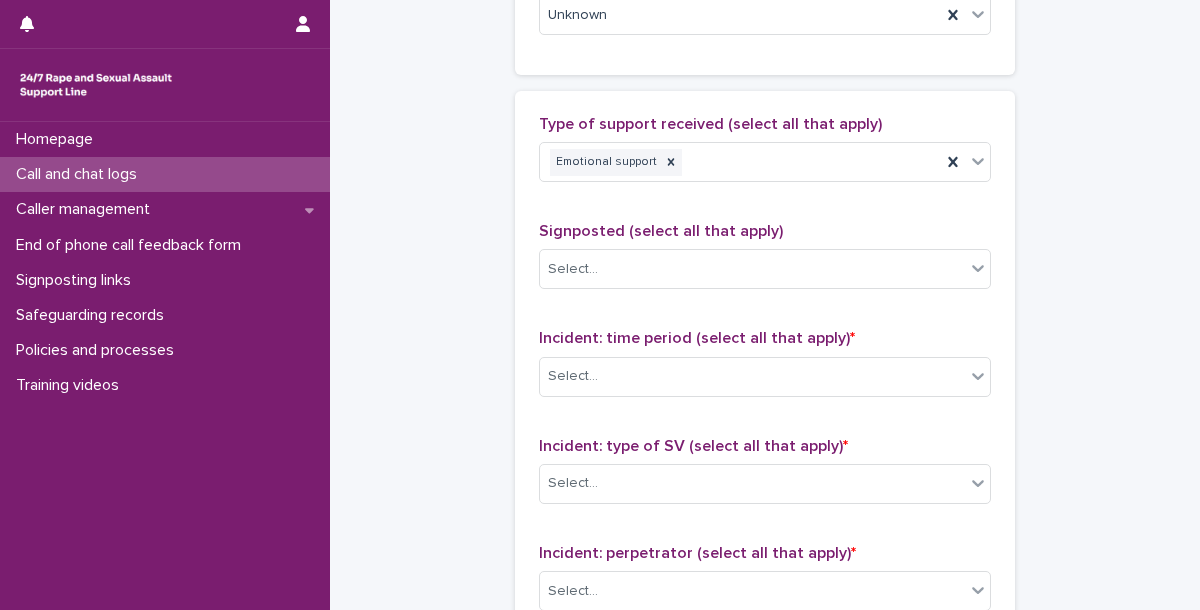 scroll, scrollTop: 1323, scrollLeft: 0, axis: vertical 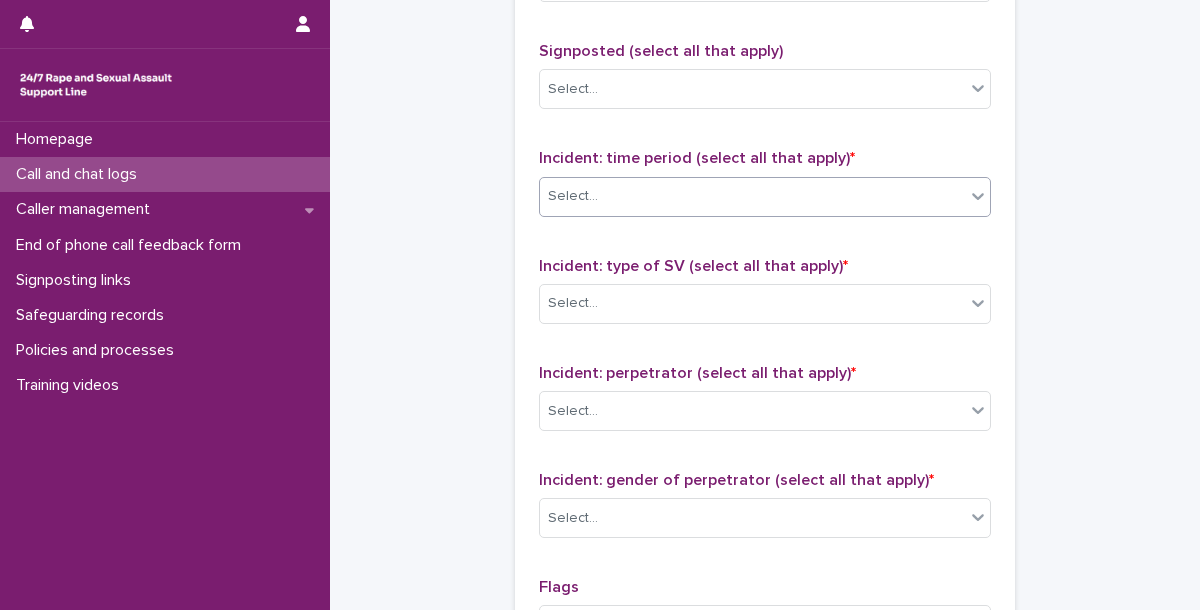 click on "Select..." at bounding box center (765, 197) 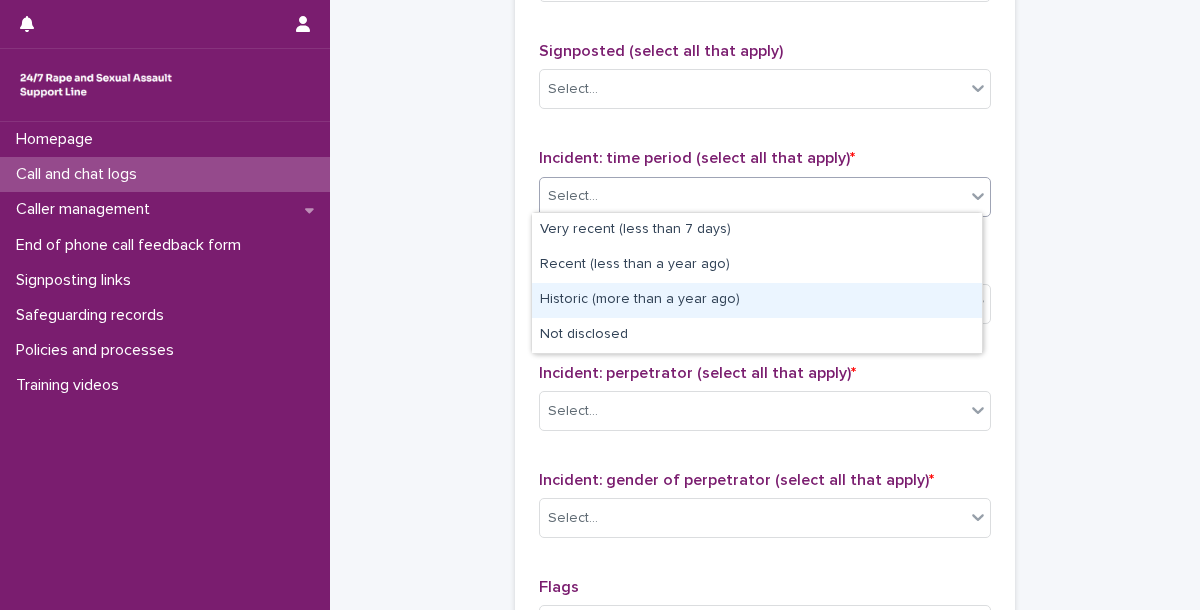 click on "Historic (more than a year ago)" at bounding box center [757, 300] 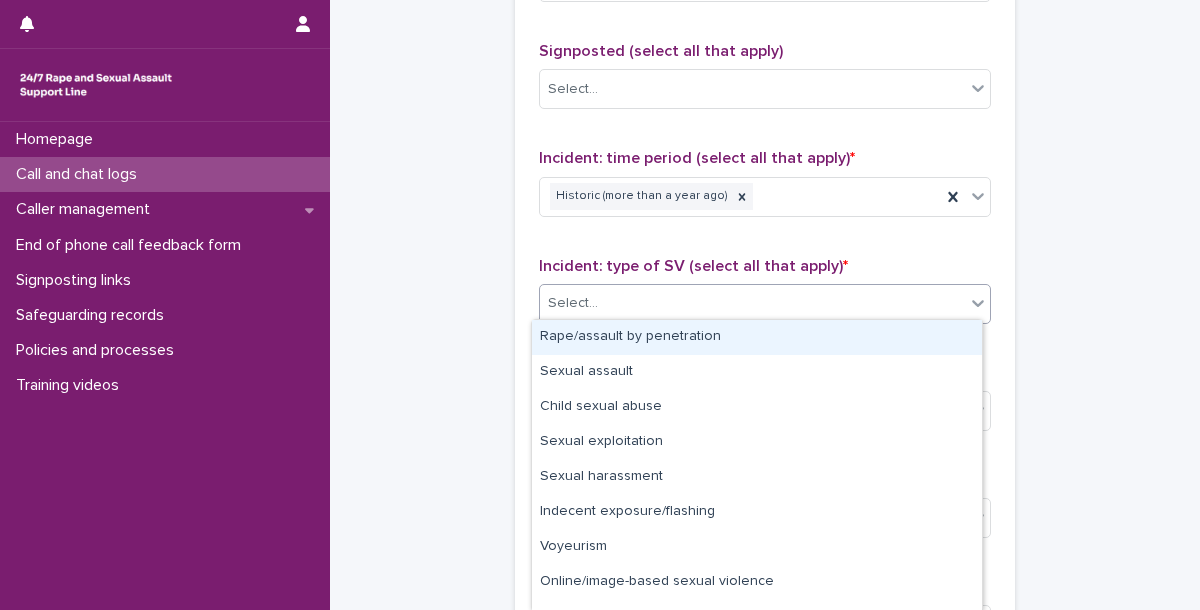 click on "Select..." at bounding box center (752, 303) 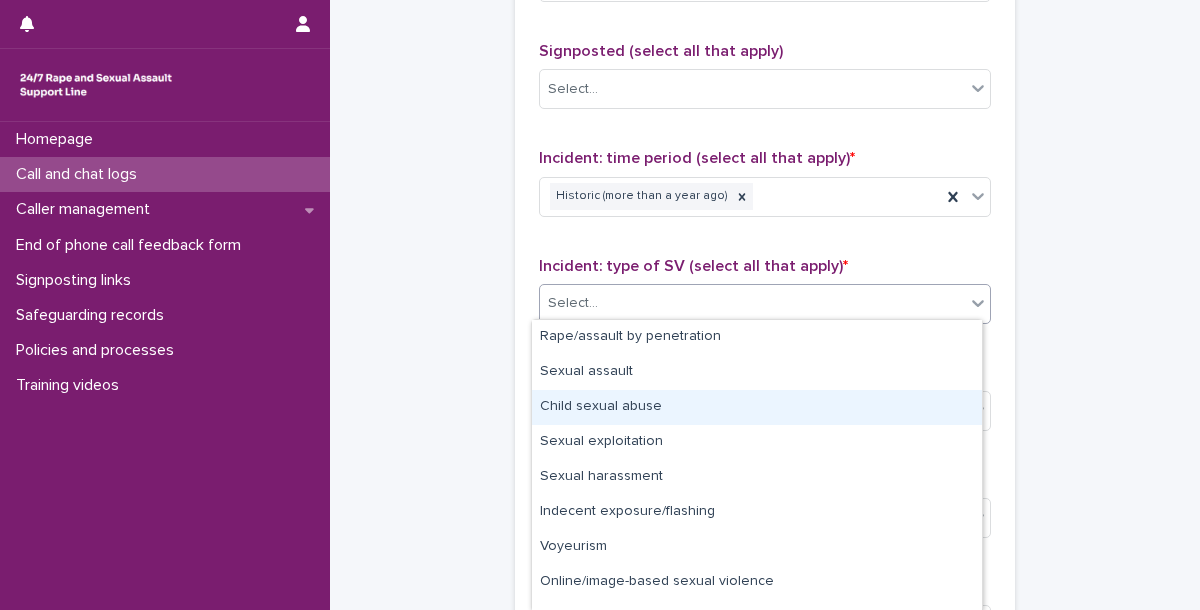 click on "Child sexual abuse" at bounding box center [757, 407] 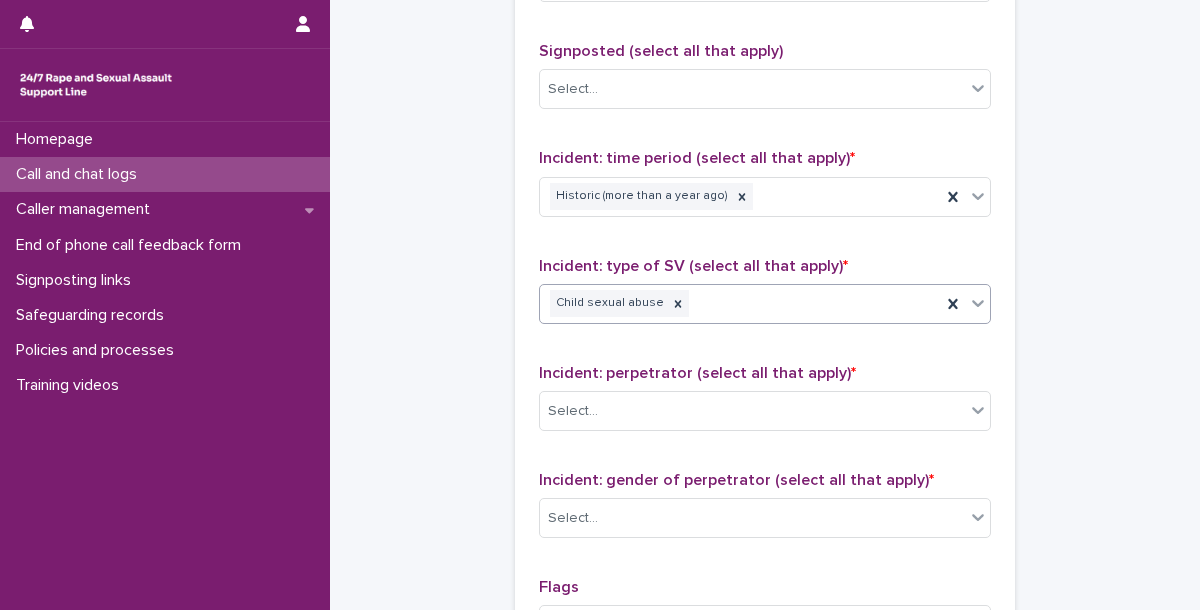 click on "Select..." at bounding box center (752, 411) 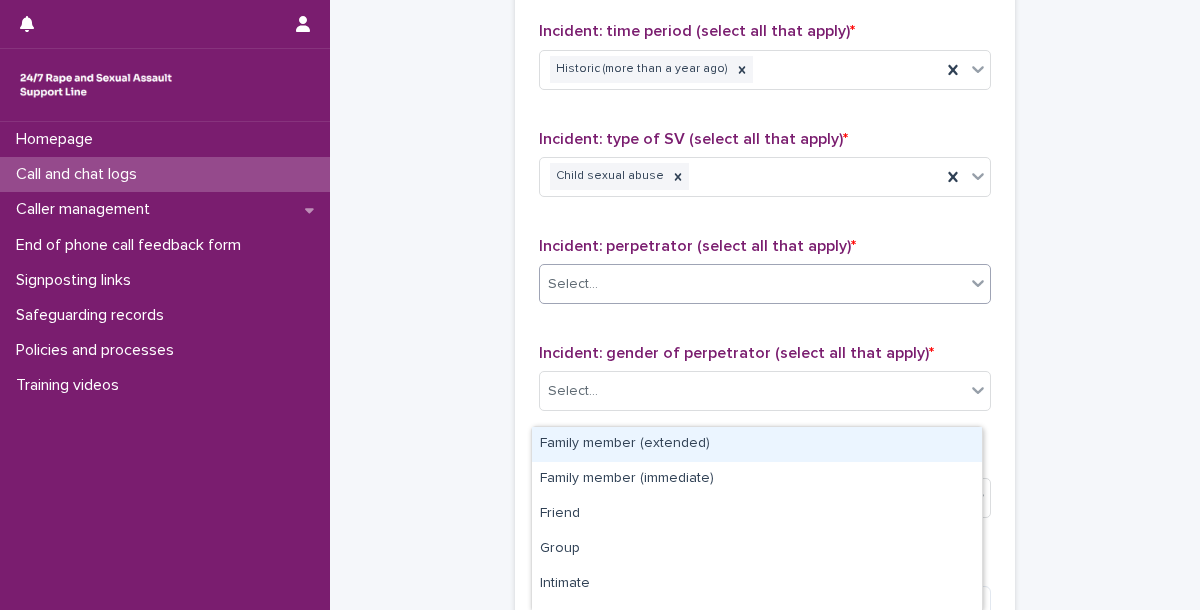 scroll, scrollTop: 1451, scrollLeft: 0, axis: vertical 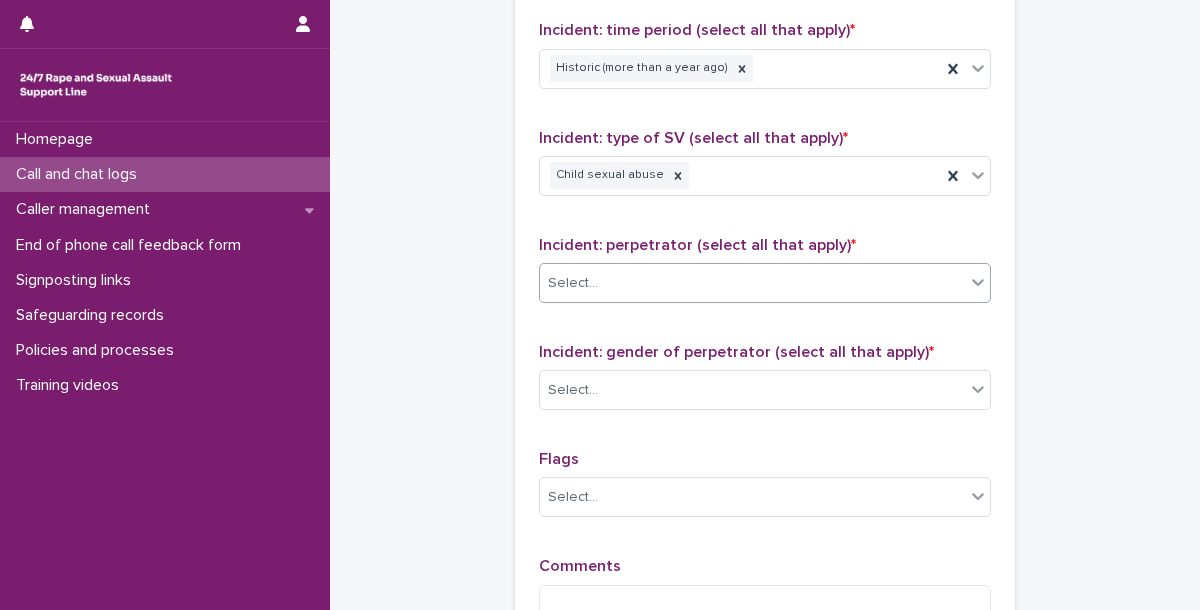 click on "Select..." at bounding box center (752, 283) 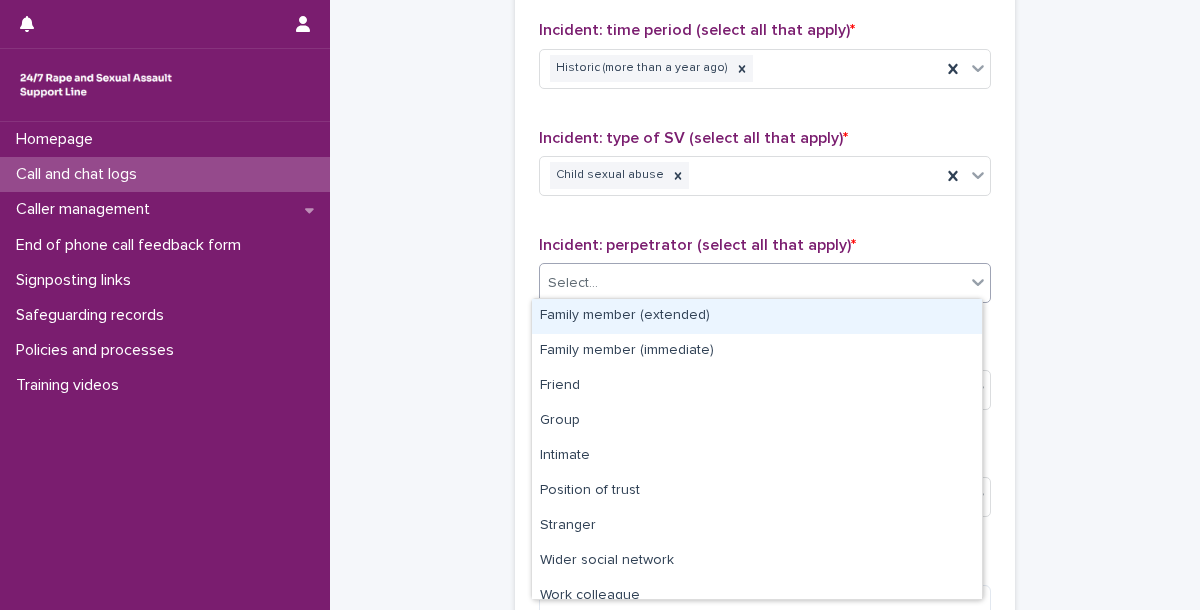 click on "Select..." at bounding box center (752, 283) 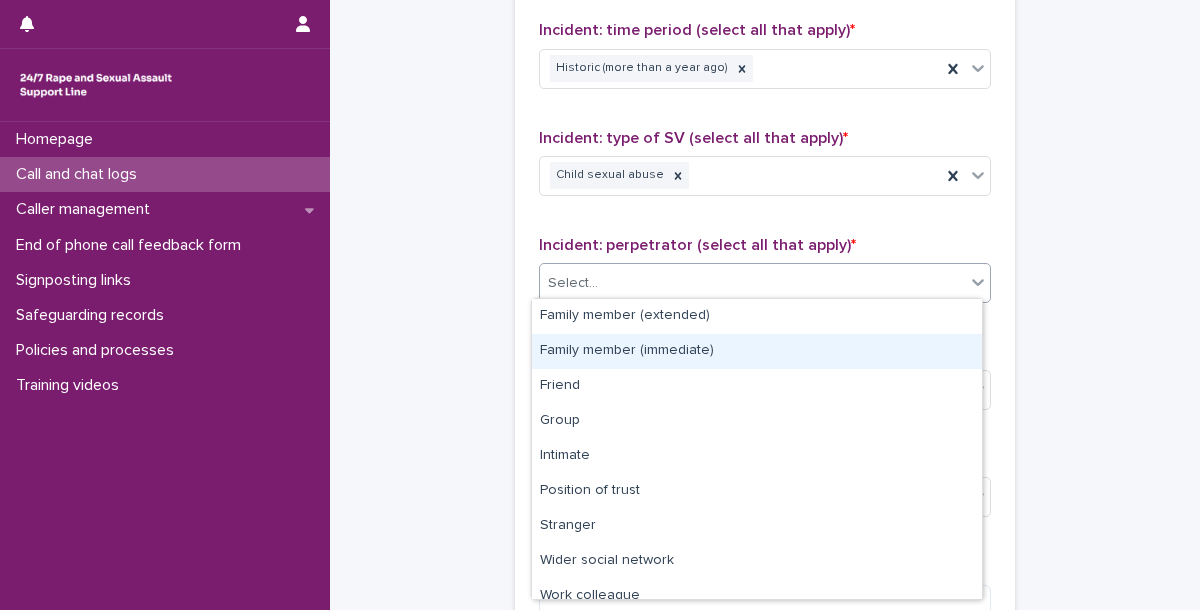 click on "Family member (immediate)" at bounding box center [757, 351] 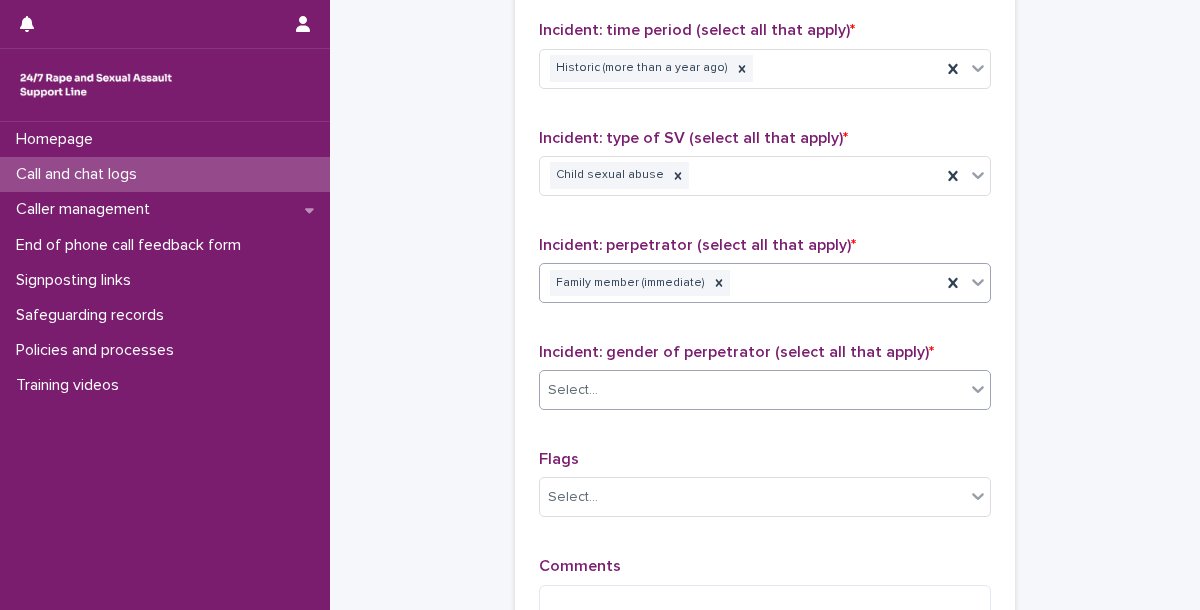 click on "Select..." at bounding box center [752, 390] 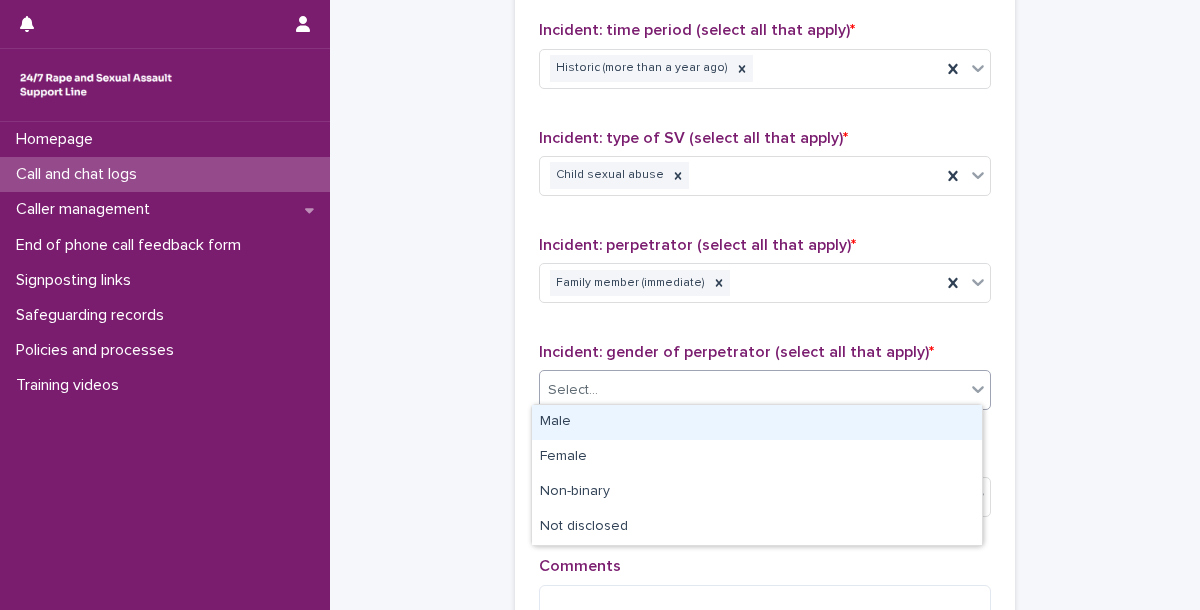 click on "Male" at bounding box center (757, 422) 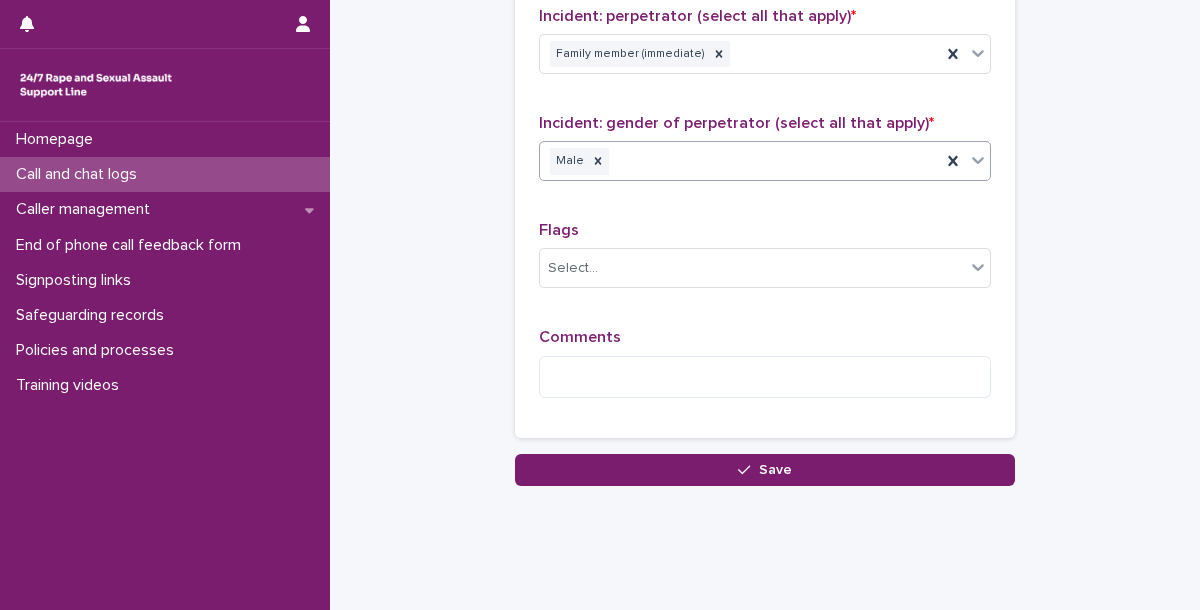scroll, scrollTop: 1682, scrollLeft: 0, axis: vertical 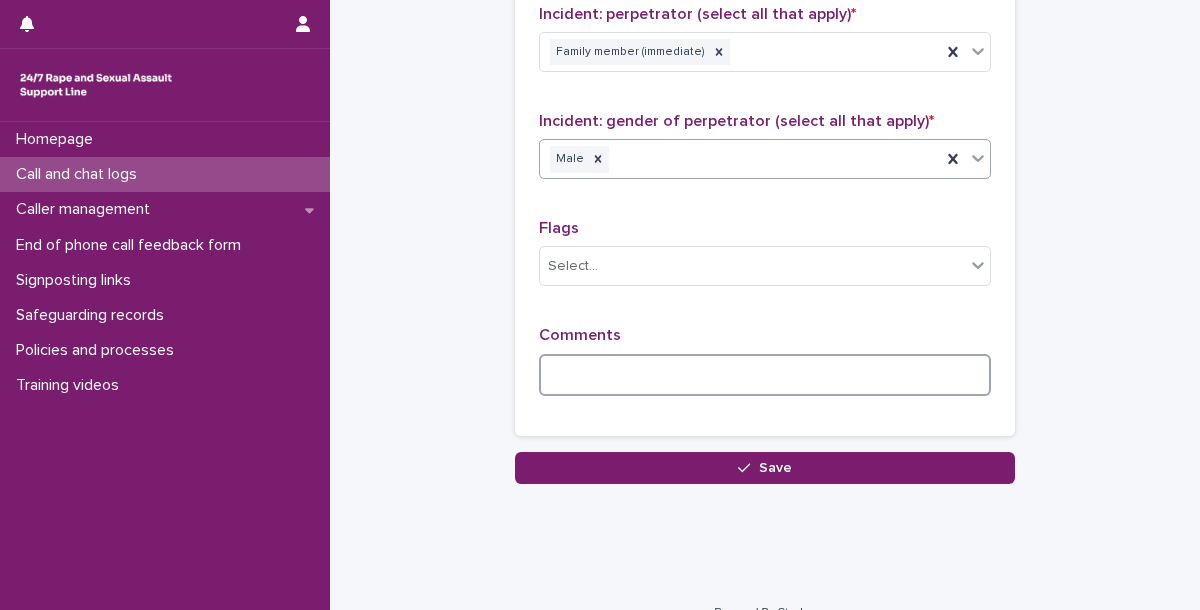 click at bounding box center (765, 375) 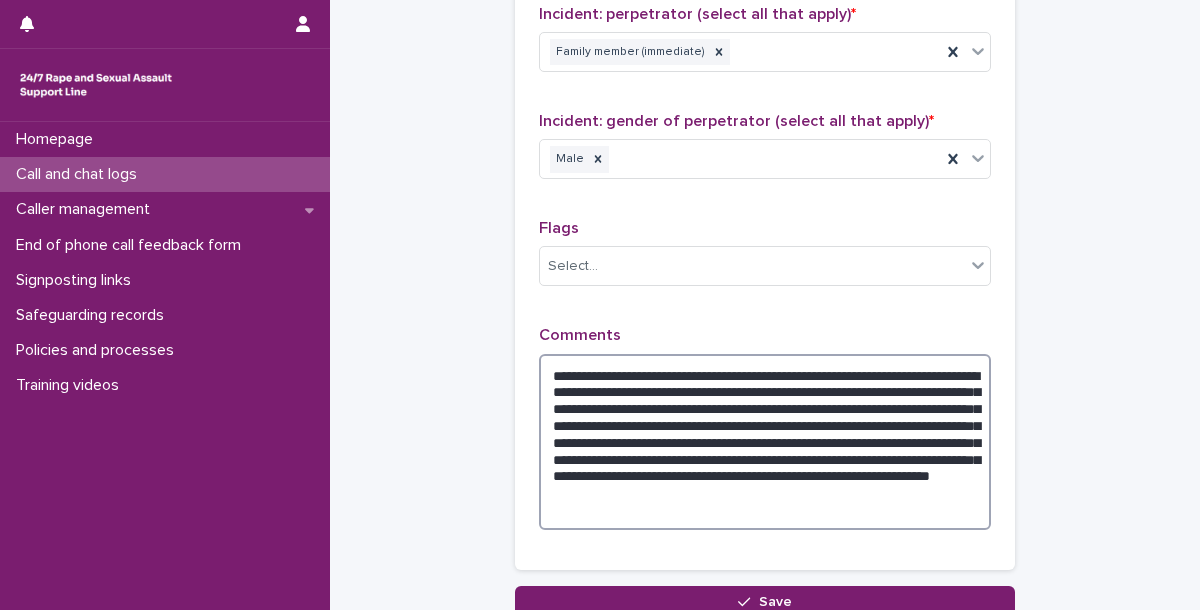 scroll, scrollTop: 1764, scrollLeft: 0, axis: vertical 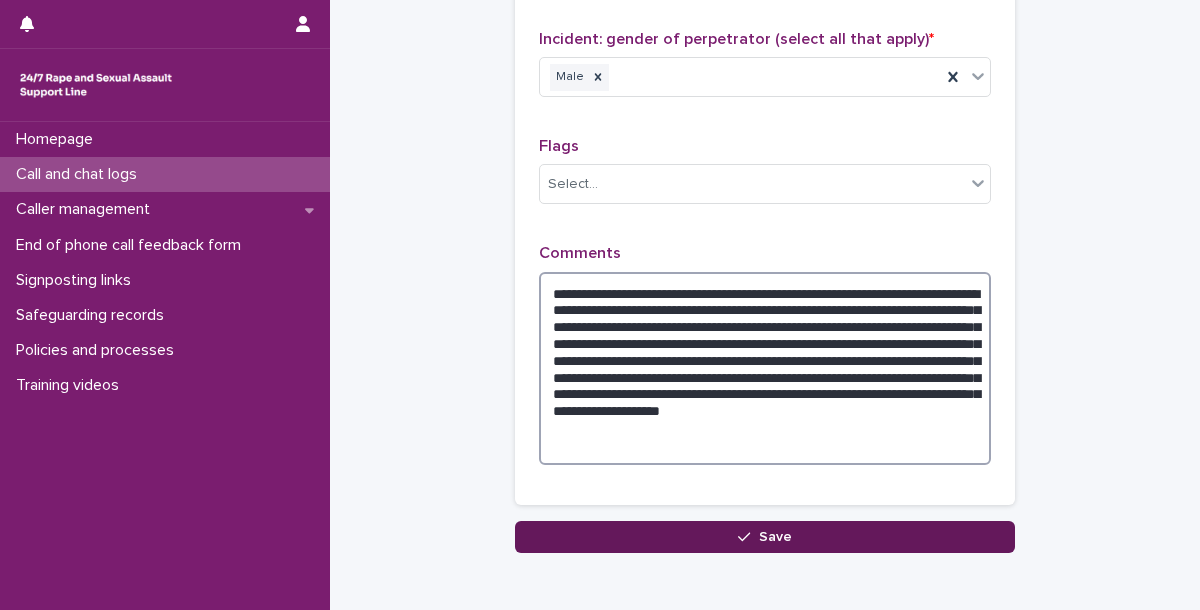 type on "**********" 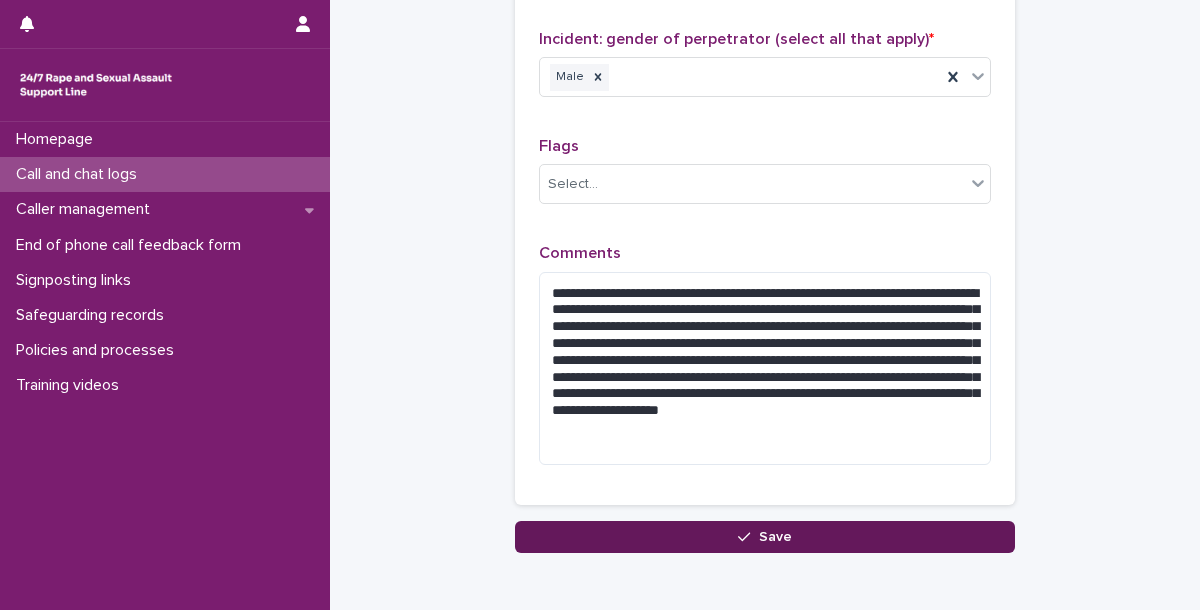 click on "Save" at bounding box center [765, 537] 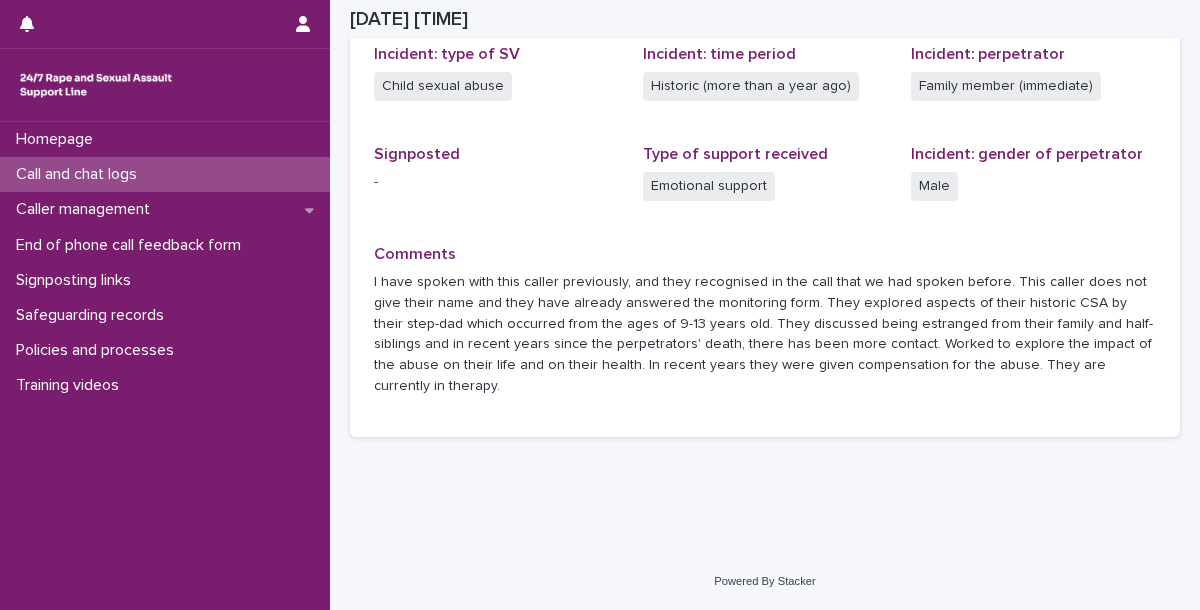 scroll, scrollTop: 554, scrollLeft: 0, axis: vertical 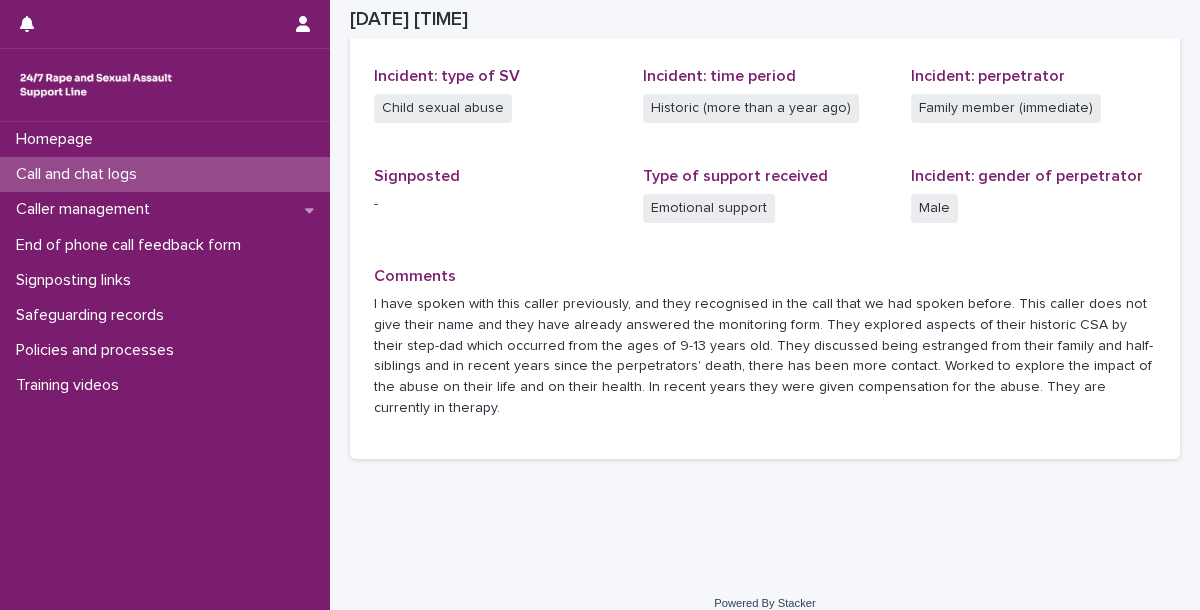 click on "Call and chat logs" at bounding box center [80, 174] 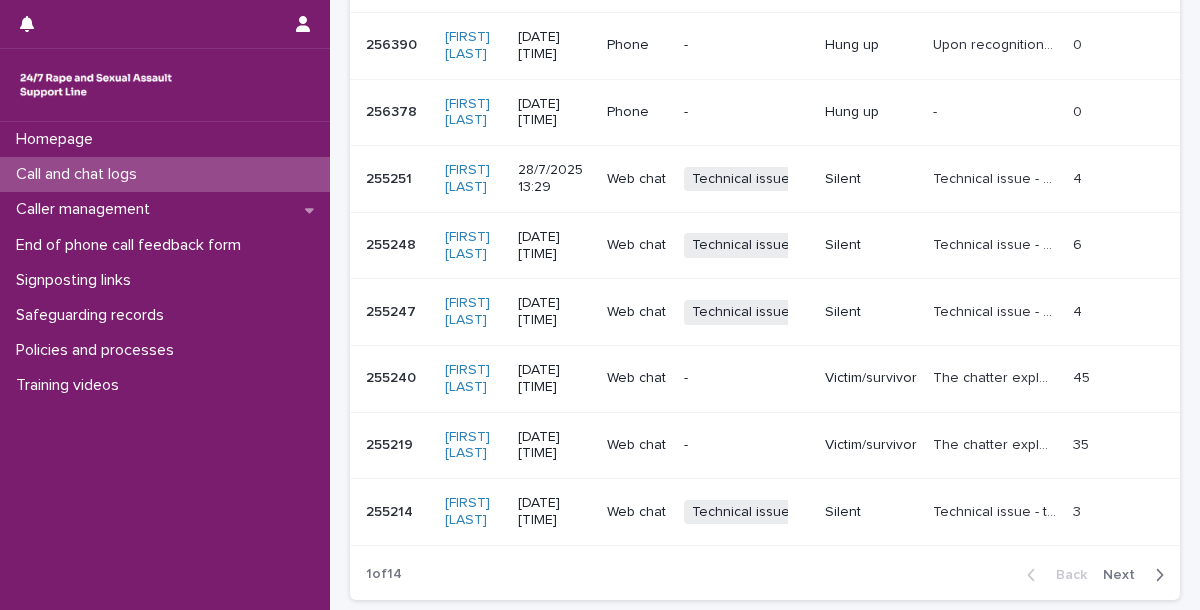 scroll, scrollTop: 0, scrollLeft: 0, axis: both 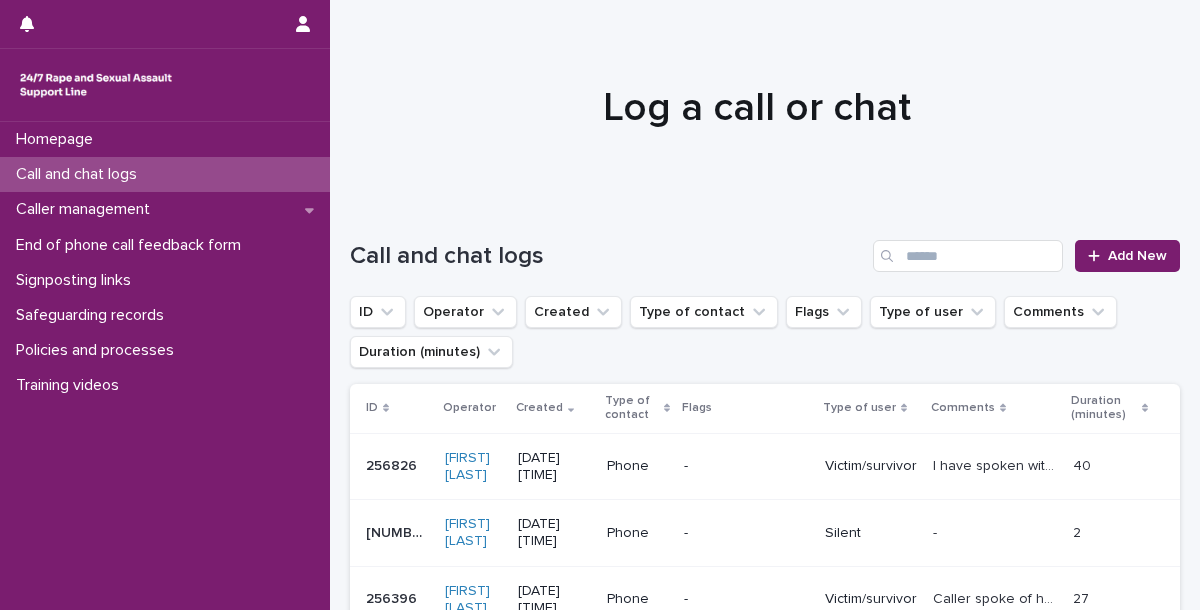 click on "Call and chat logs Add New" at bounding box center [765, 248] 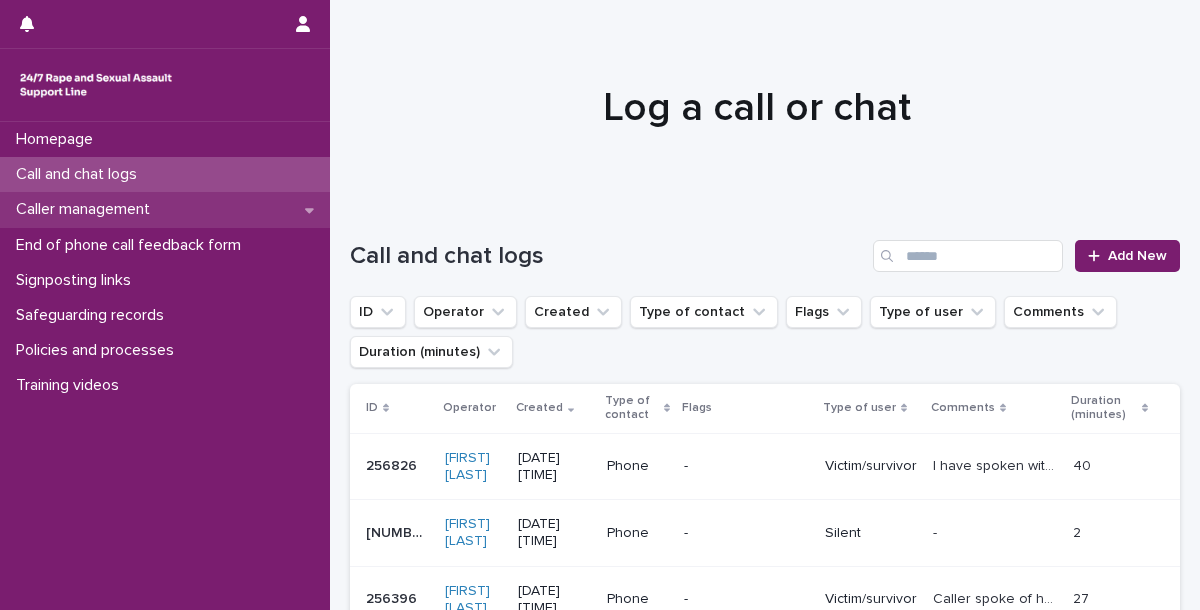 click on "Caller management" at bounding box center [165, 209] 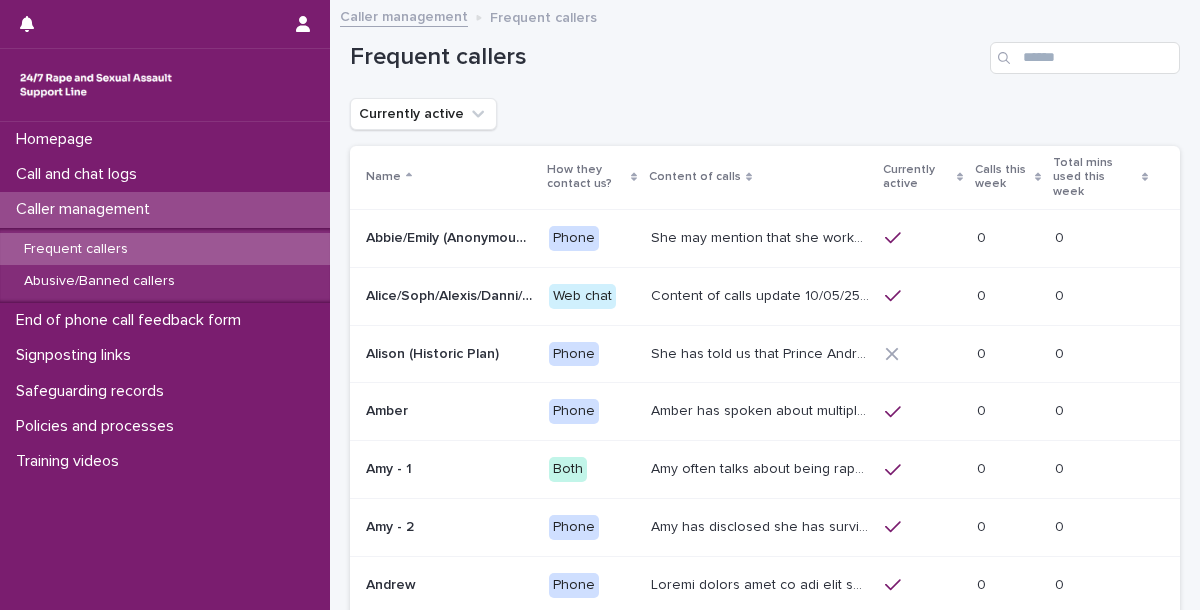 click on "Frequent callers" at bounding box center [765, 50] 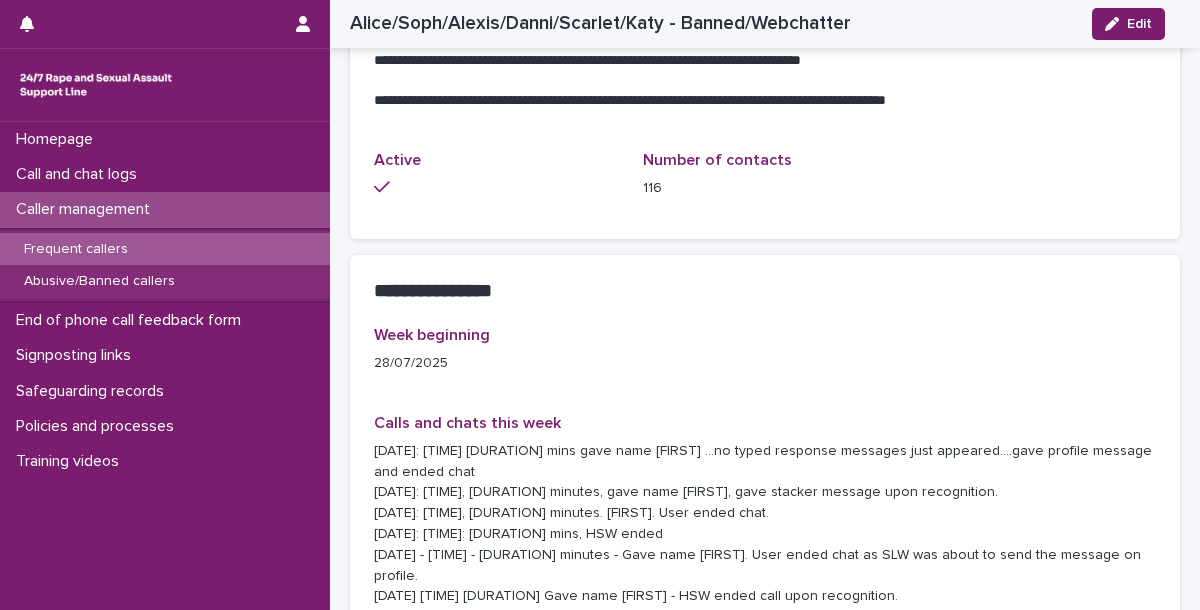 scroll, scrollTop: 1716, scrollLeft: 0, axis: vertical 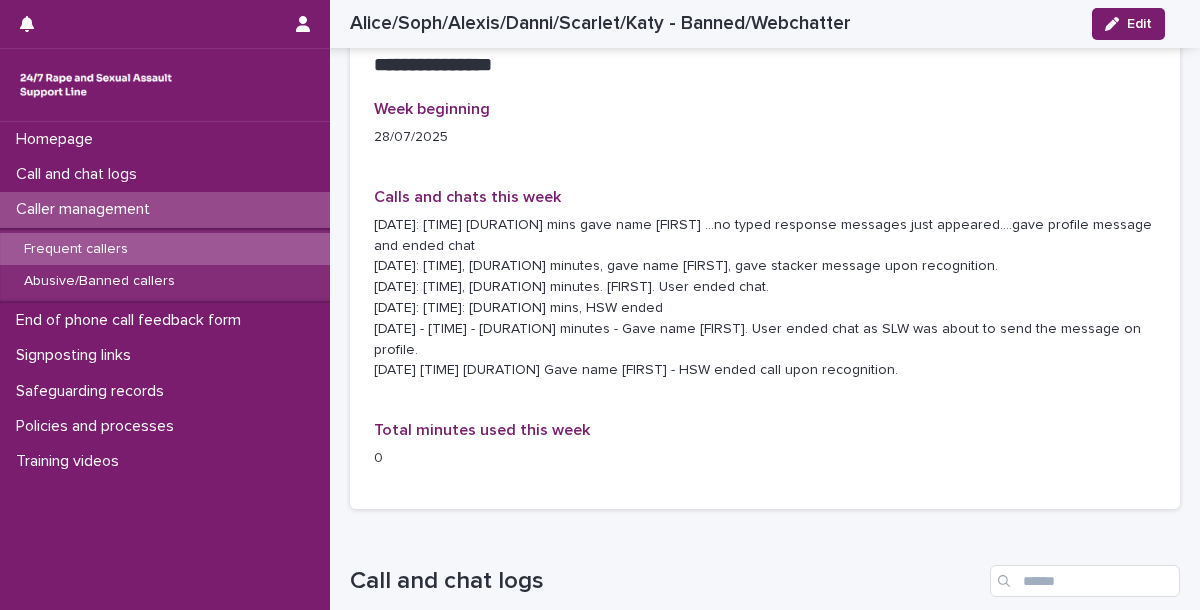 drag, startPoint x: 860, startPoint y: 514, endPoint x: 266, endPoint y: 85, distance: 732.71893 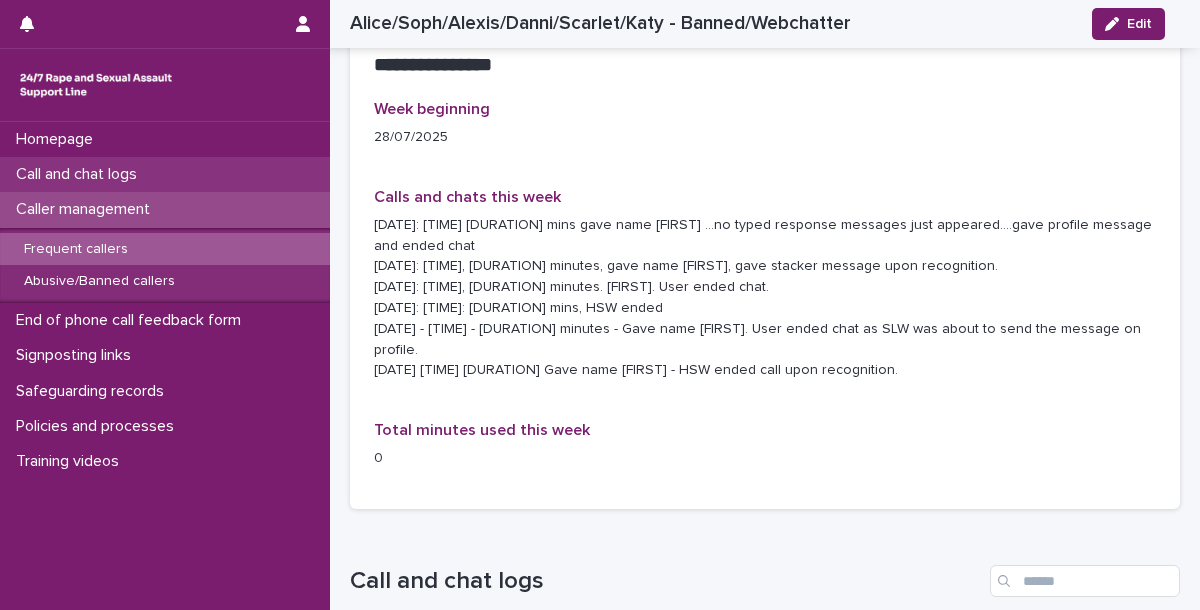 click on "Call and chat logs" at bounding box center [80, 174] 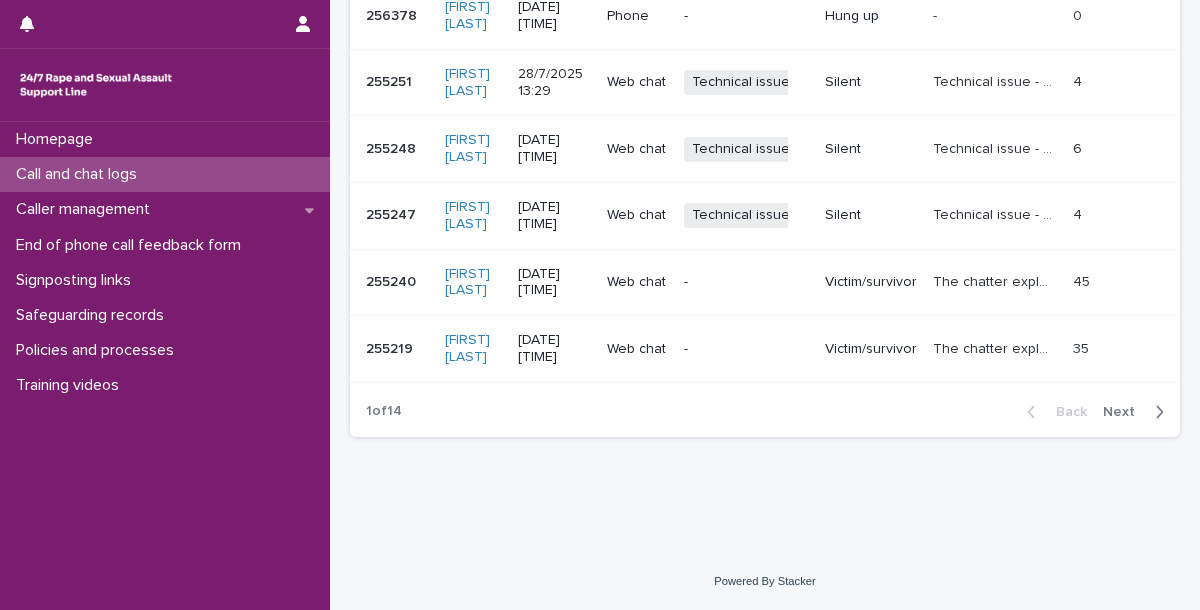 scroll, scrollTop: 0, scrollLeft: 0, axis: both 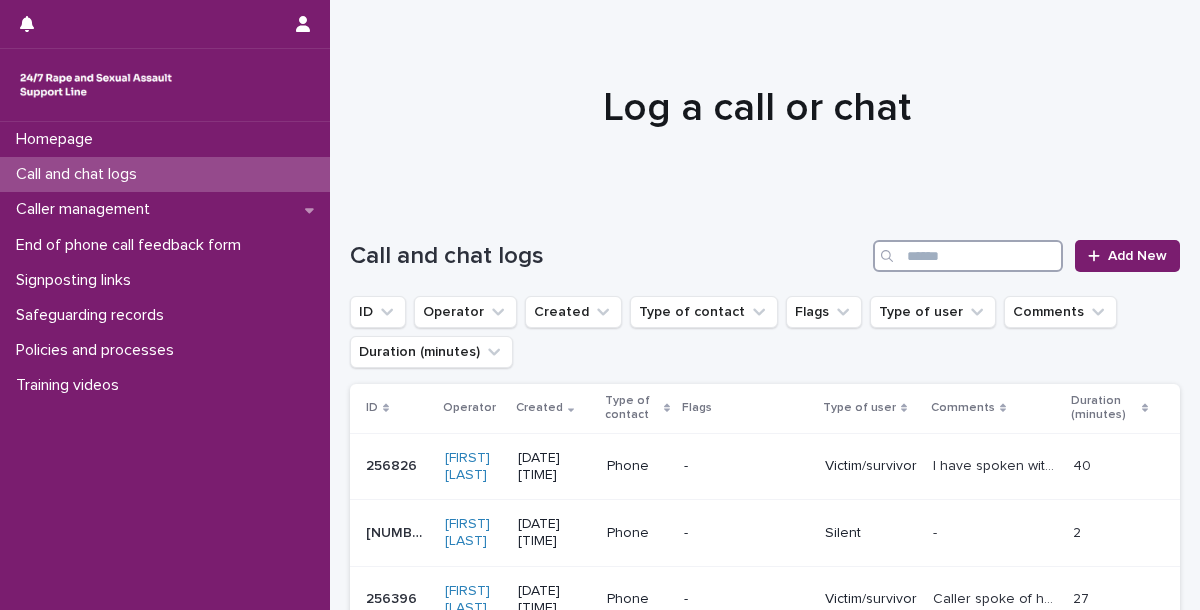 click at bounding box center (968, 256) 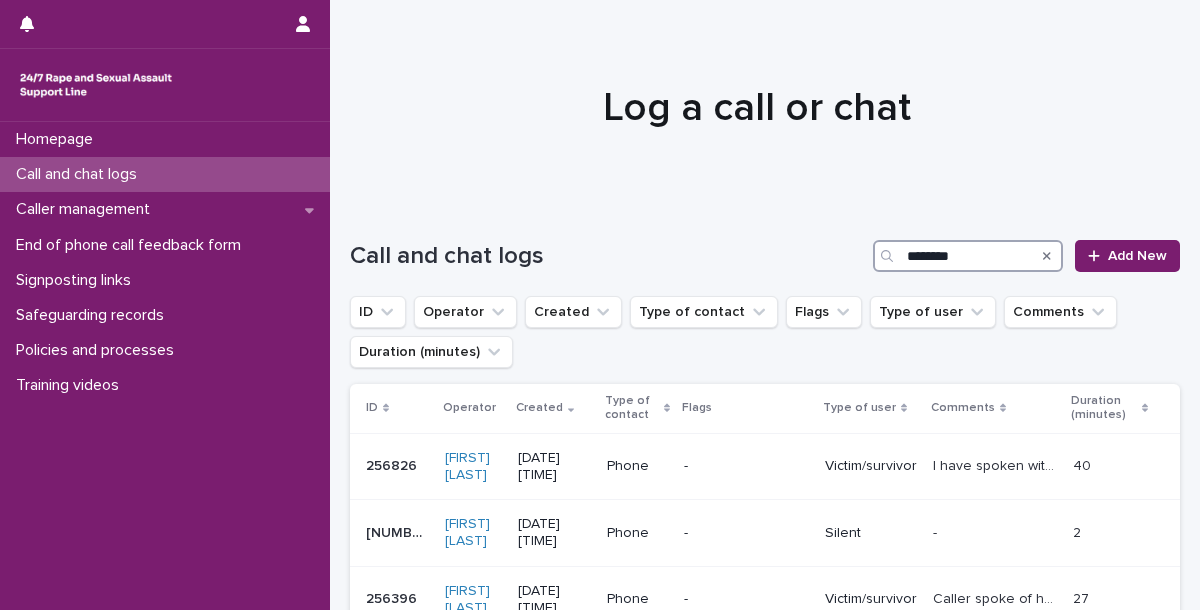 type on "********" 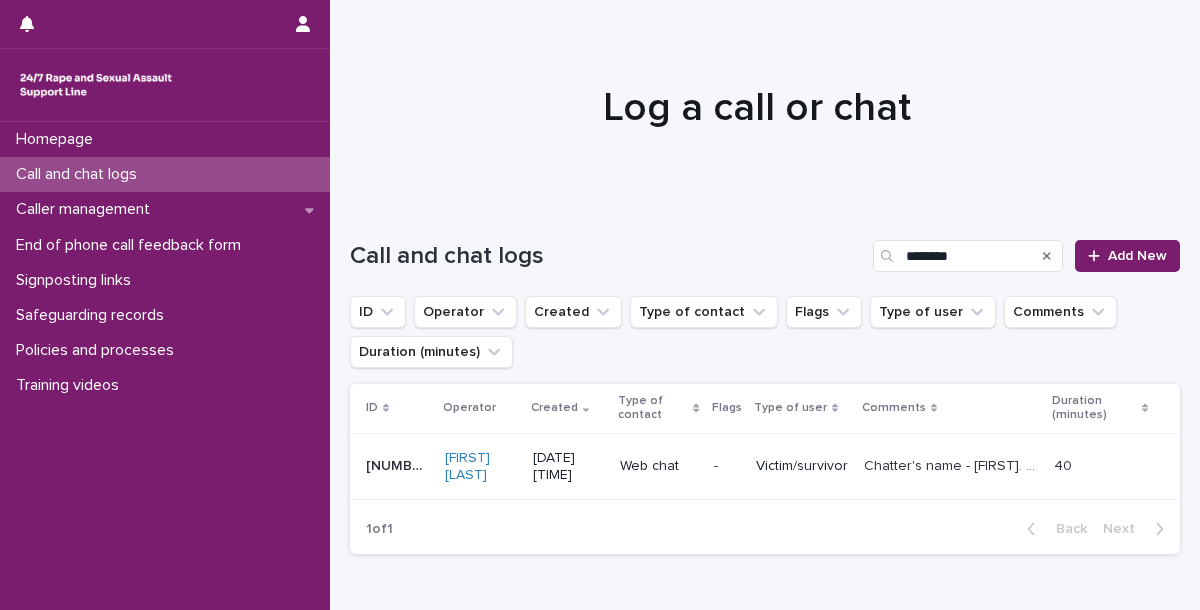 click on "Victim/survivor" at bounding box center [802, 466] 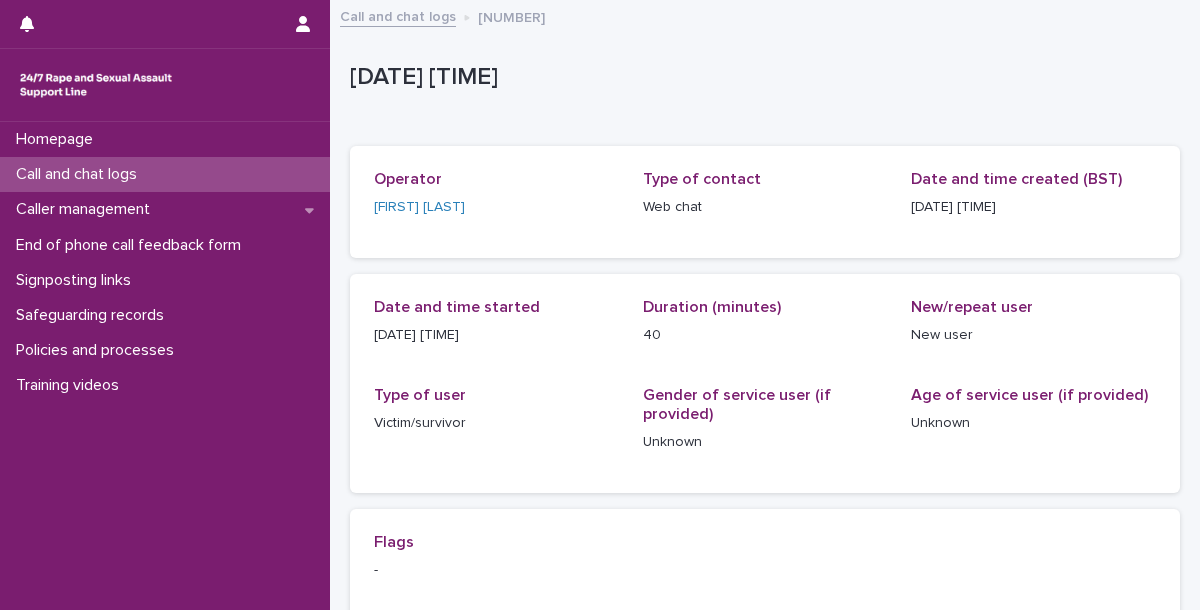 scroll, scrollTop: 580, scrollLeft: 0, axis: vertical 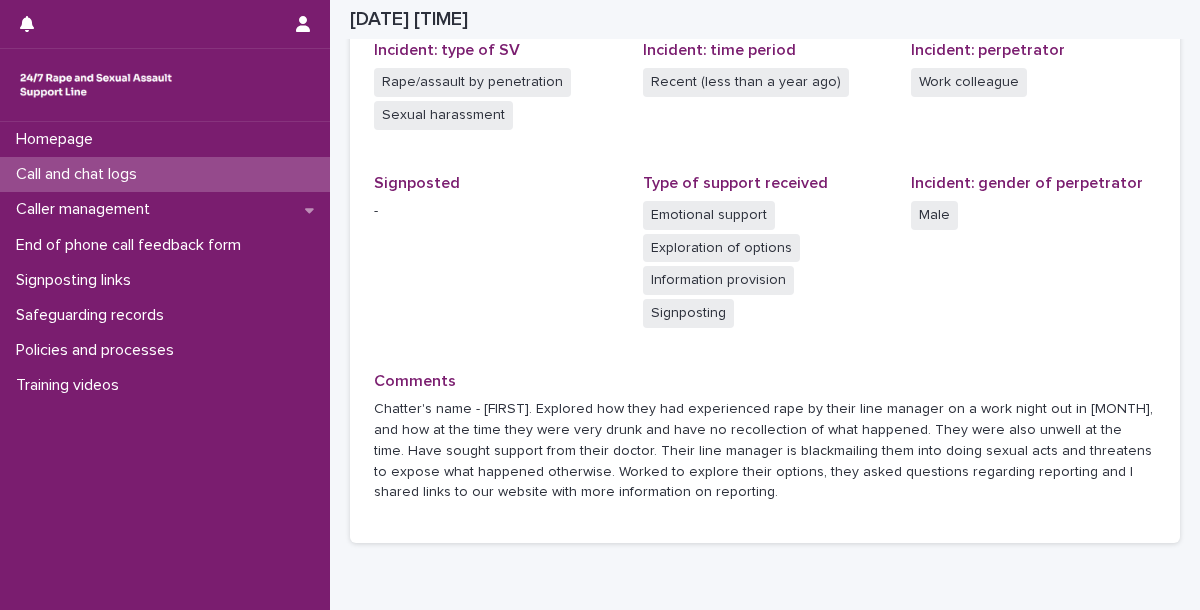 click on "Comments Chatter's name - [FIRST]. Explored how they had experienced rape by their line manager on a work night out in [MONTH], and how at the time they were very drunk and have no recollection of what happened. They were also unwell at the time. Have sought support from their doctor. Their line manager is blackmailing them into doing sexual acts and threatens to expose what happened otherwise. Worked to explore their options, they asked questions regarding reporting and I shared links to our website with more information on reporting." at bounding box center [765, 445] 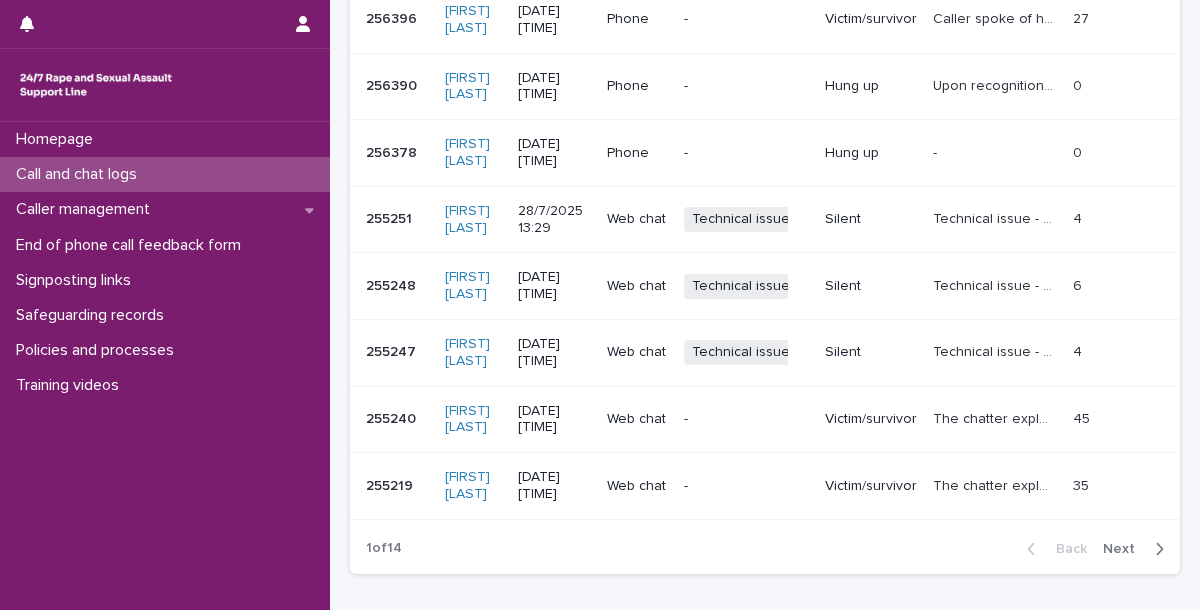 scroll, scrollTop: 0, scrollLeft: 0, axis: both 